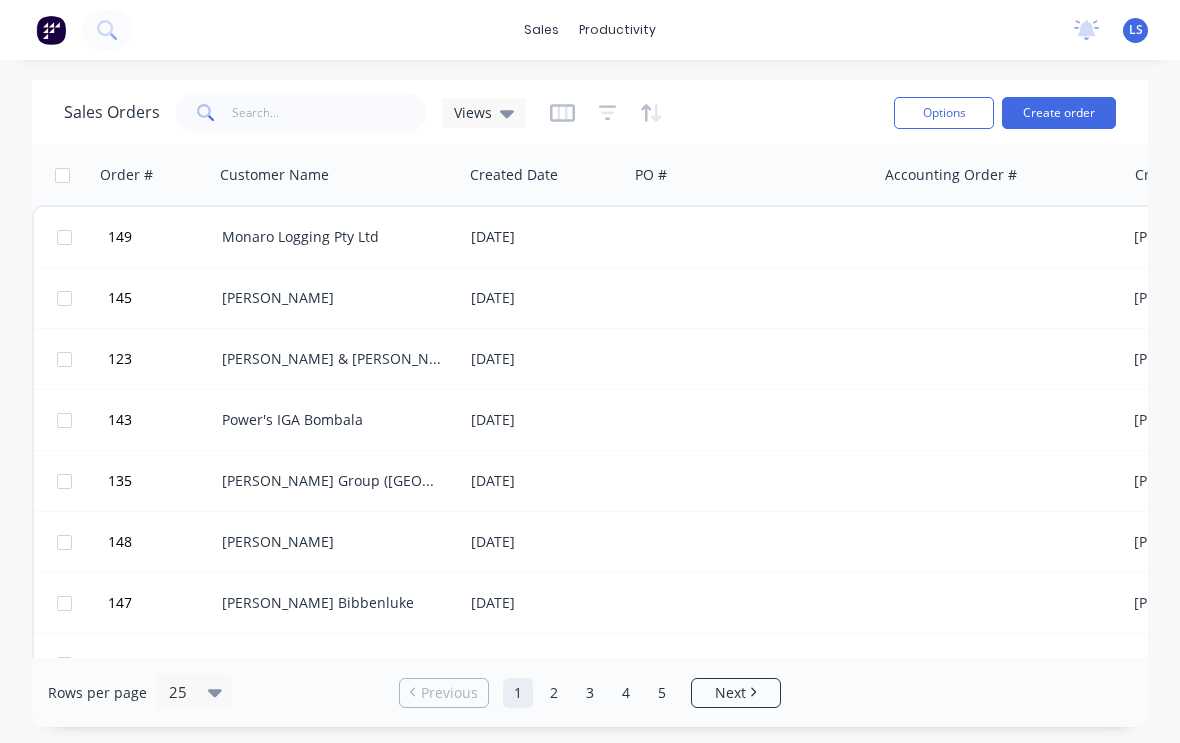 scroll, scrollTop: 0, scrollLeft: 0, axis: both 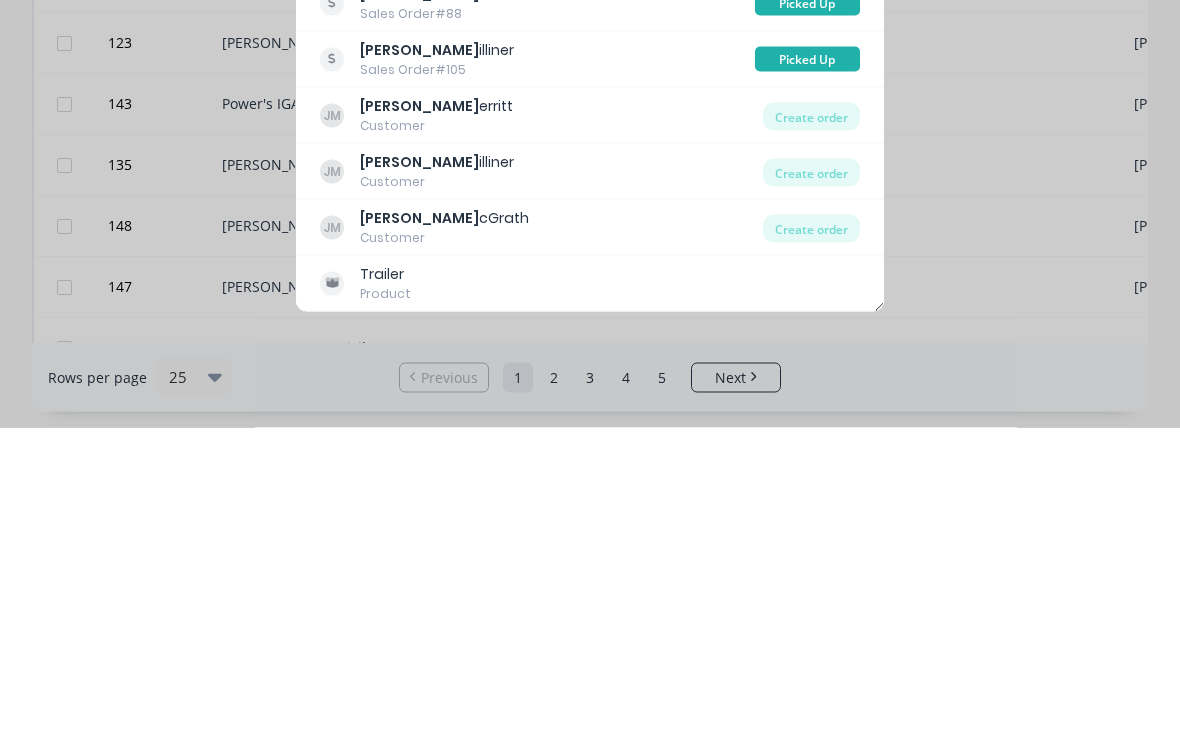 type on "[PERSON_NAME]" 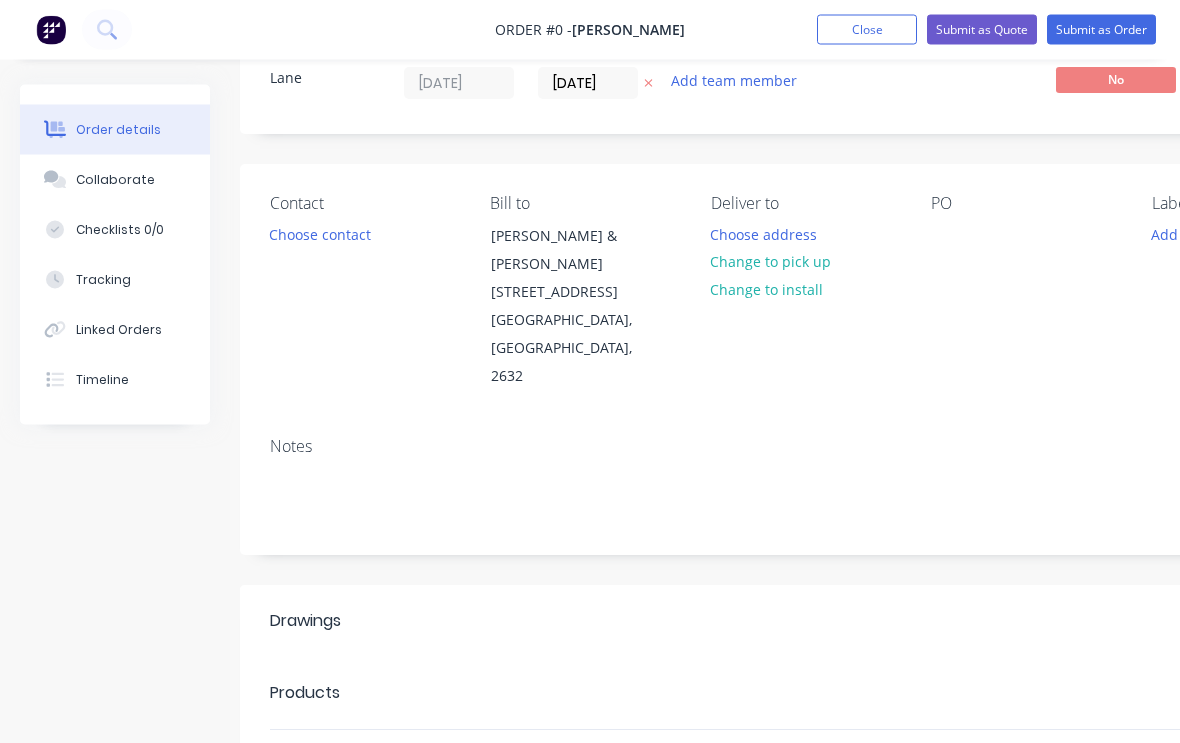 scroll, scrollTop: 0, scrollLeft: 0, axis: both 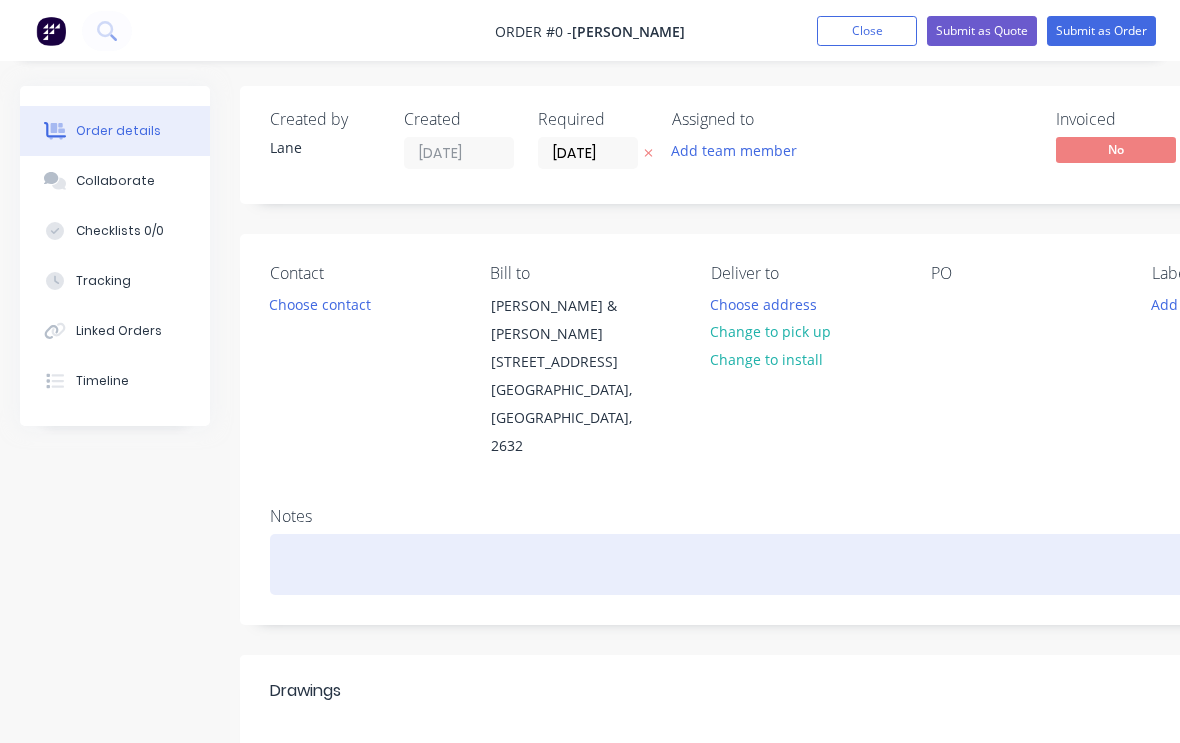 click at bounding box center (805, 563) 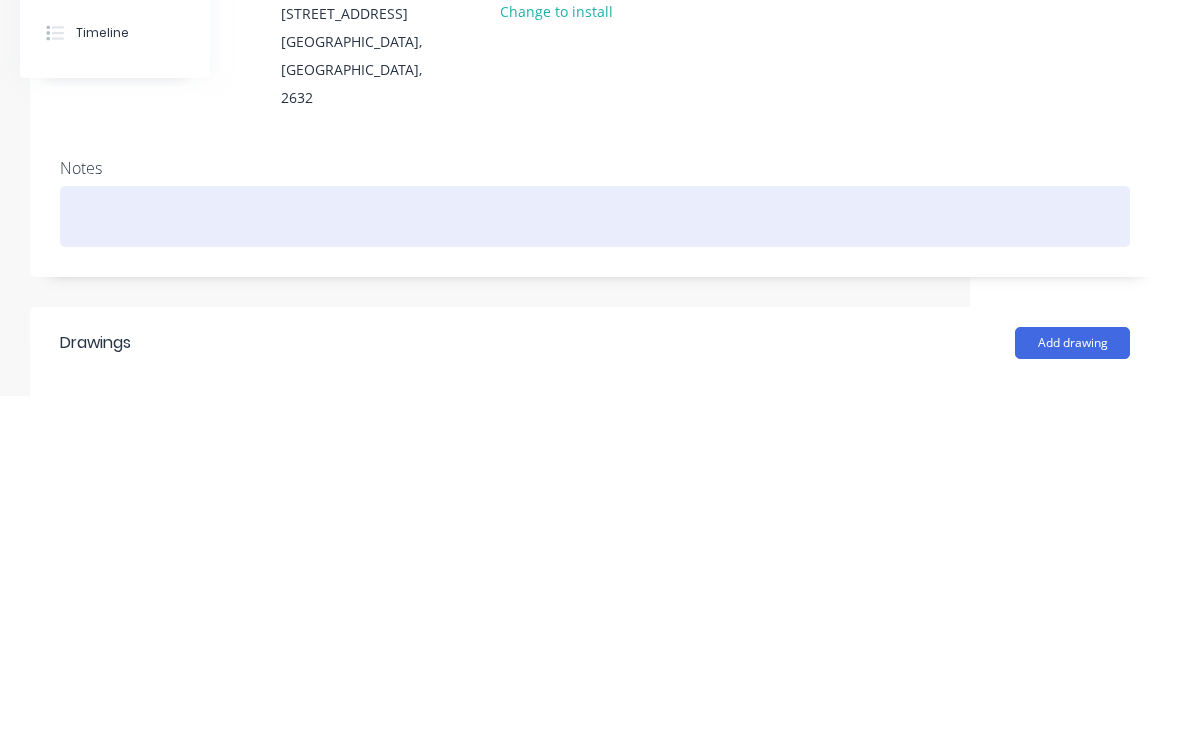 type 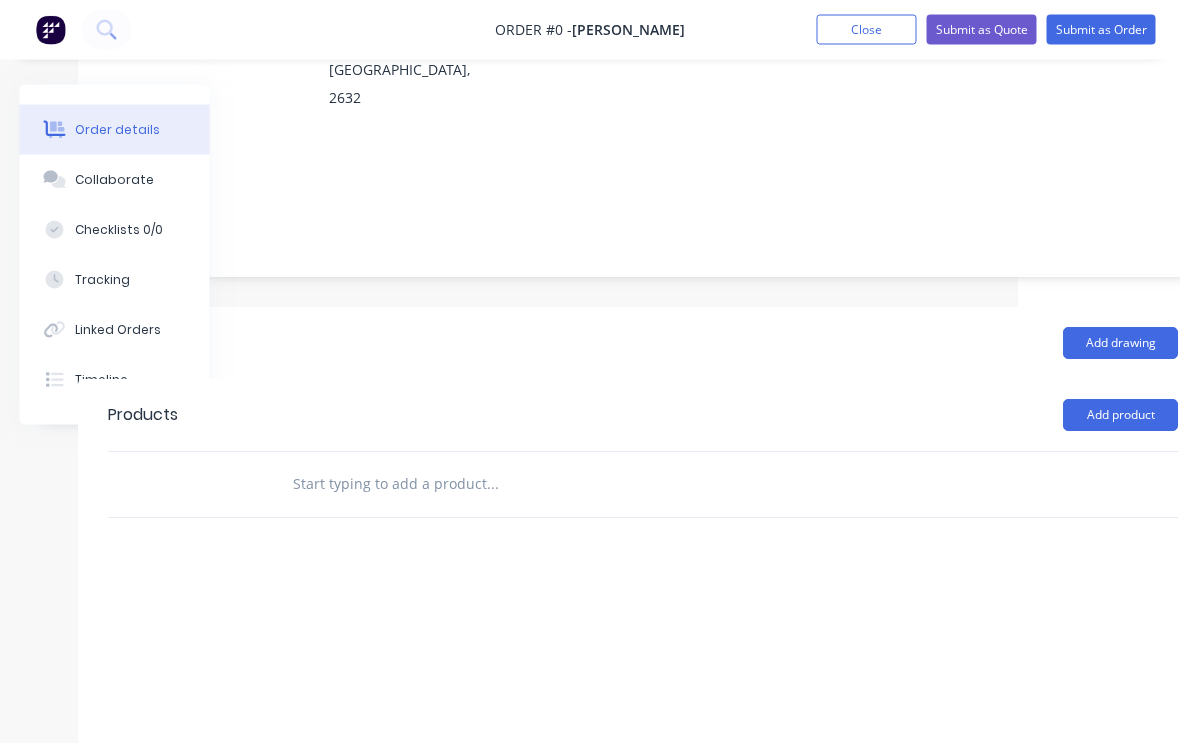 scroll, scrollTop: 347, scrollLeft: 77, axis: both 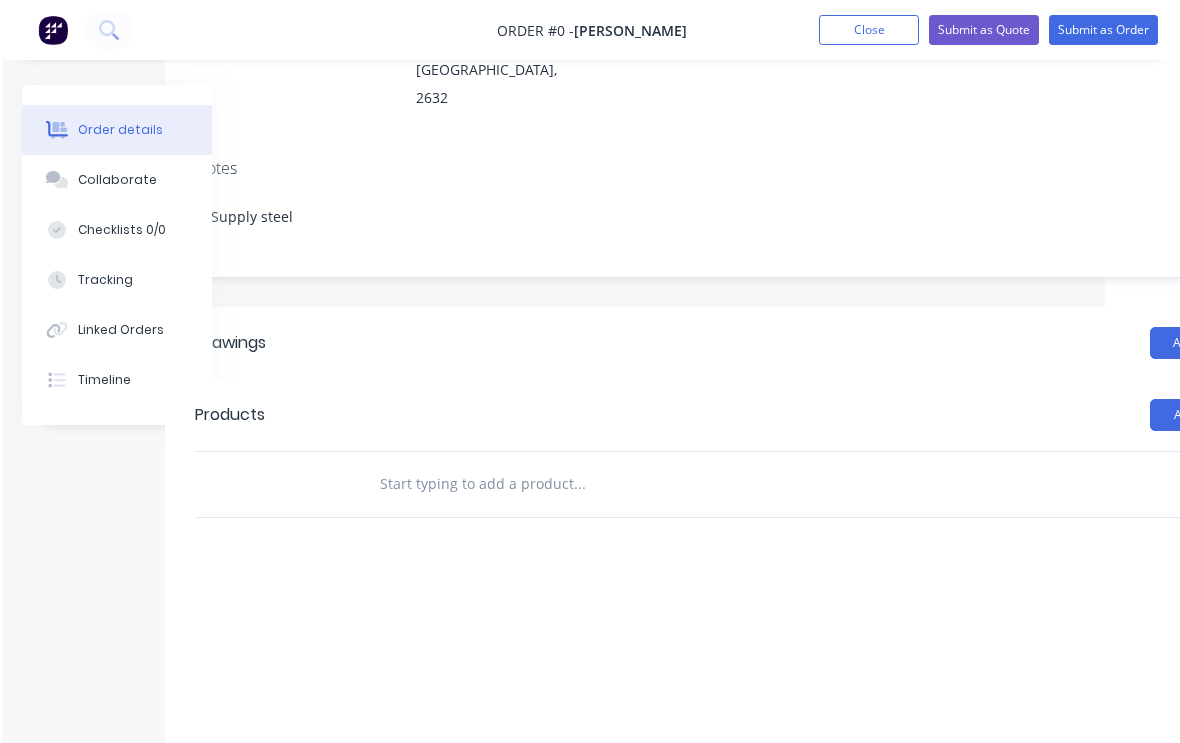 click on "Order details Collaborate Checklists 0/0 Tracking Linked Orders Timeline   Order details   Collaborate   Checklists   Tracking   Linked Orders   Timeline Created by Lane Created 11/07/25 Required 11/07/25 Assigned to Add team member Invoiced No Status Draft Contact Choose contact Bill to B.A Davey & J.G McGrath 8153 Monaro Hwy Bombala, New South Wales, 2632 Deliver to Choose address Change to pick up Change to install PO Labels Add labels Create new label Notes Supply steel Drawings Add drawing   Products Add product     Labour $0.00 Sub total $0.00 Margin $0.00  ( 0 %) Tax $0.00 Total $0.00" at bounding box center [618, 306] 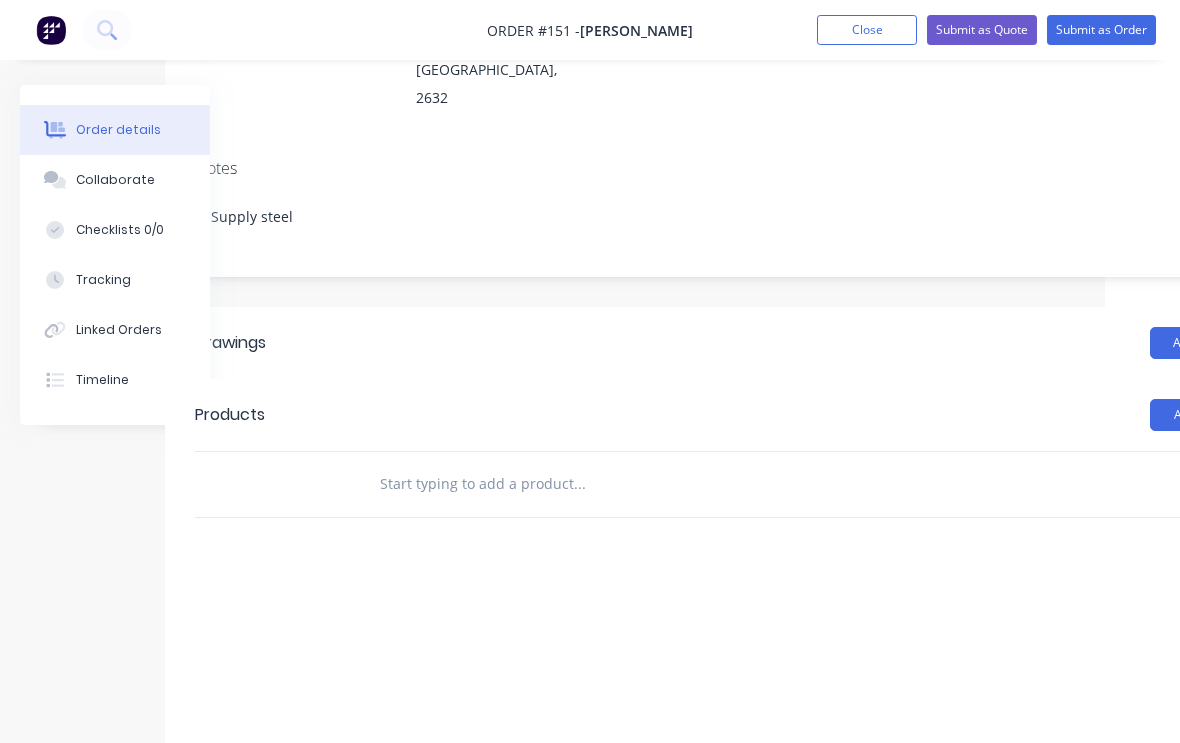 click at bounding box center [715, 484] 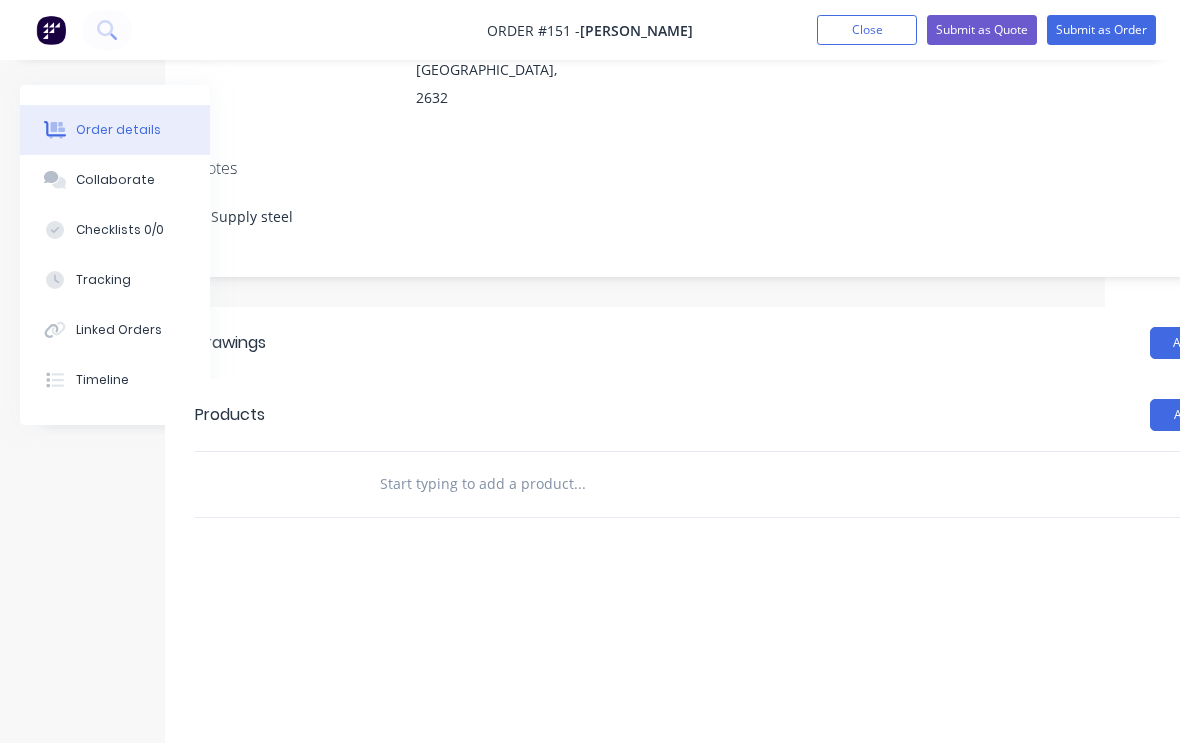 click at bounding box center (579, 484) 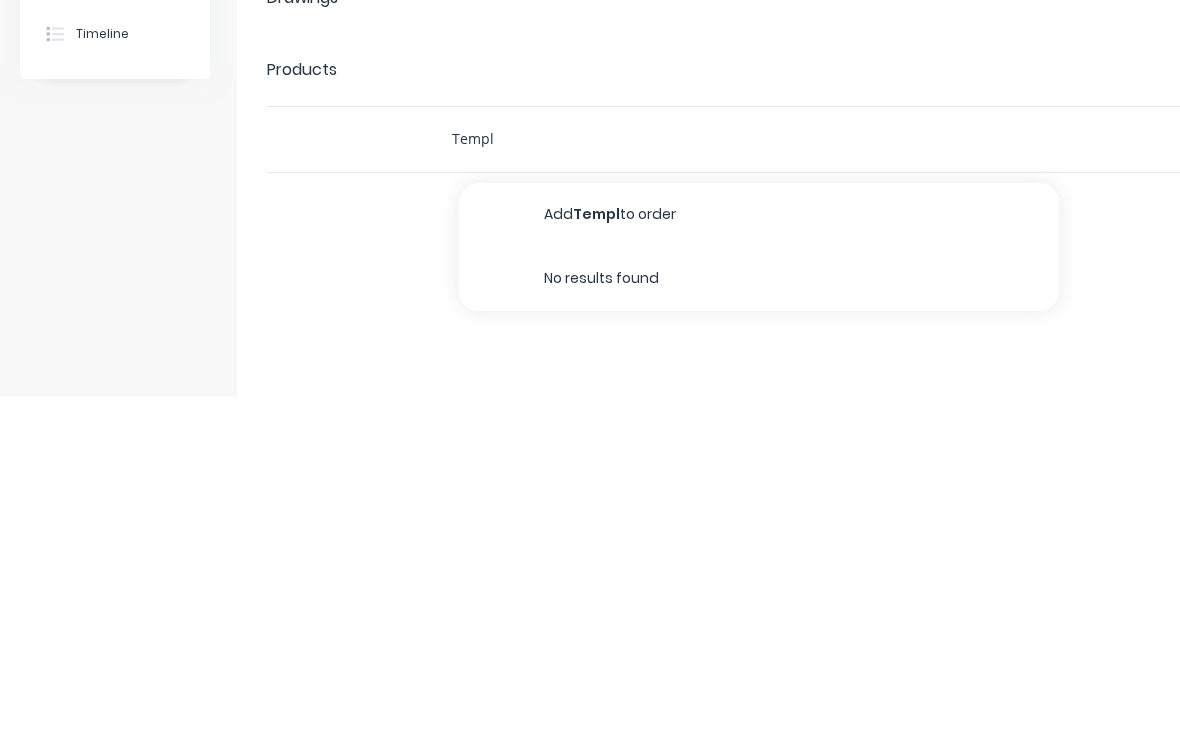 scroll, scrollTop: 346, scrollLeft: 4, axis: both 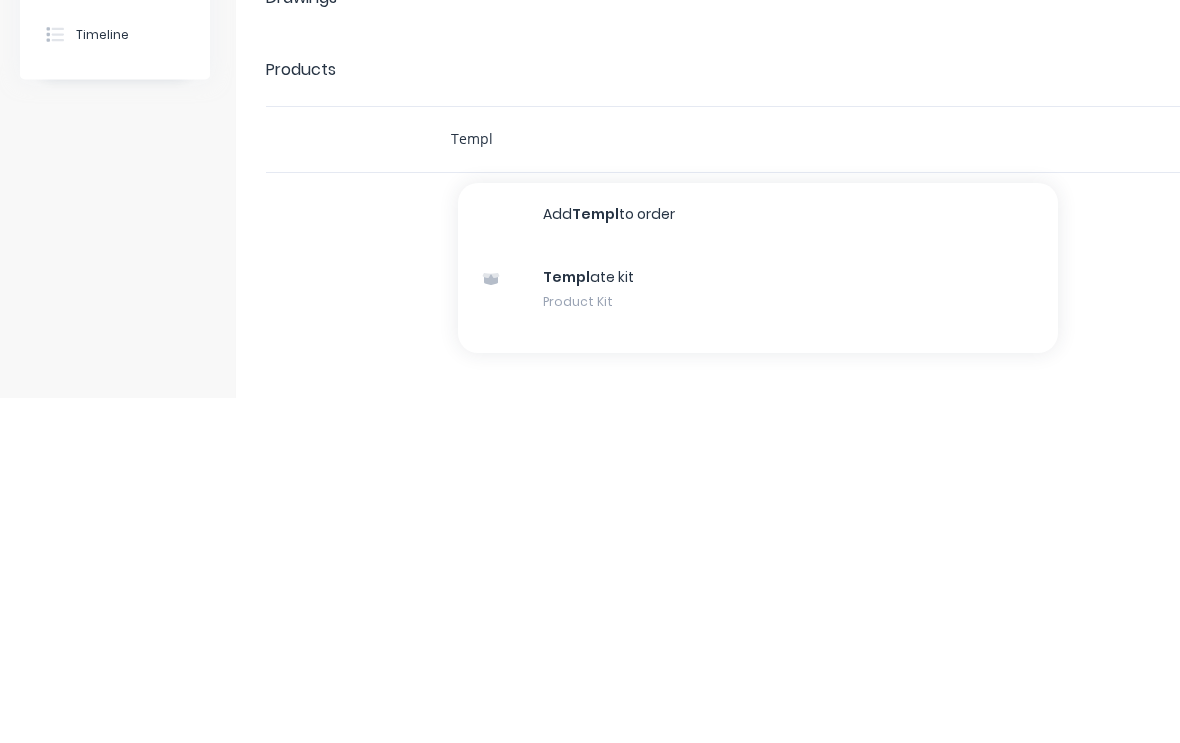 type on "Templ" 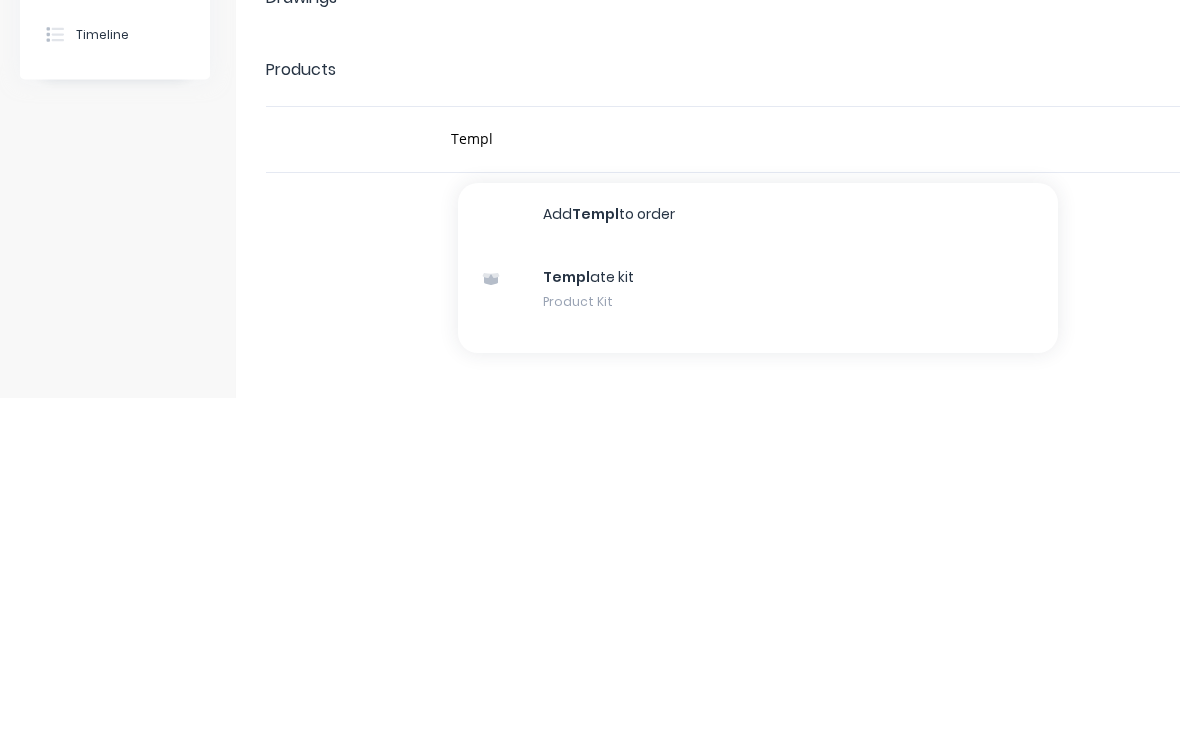 click on "Templ ate kit Product Kit" at bounding box center (758, 635) 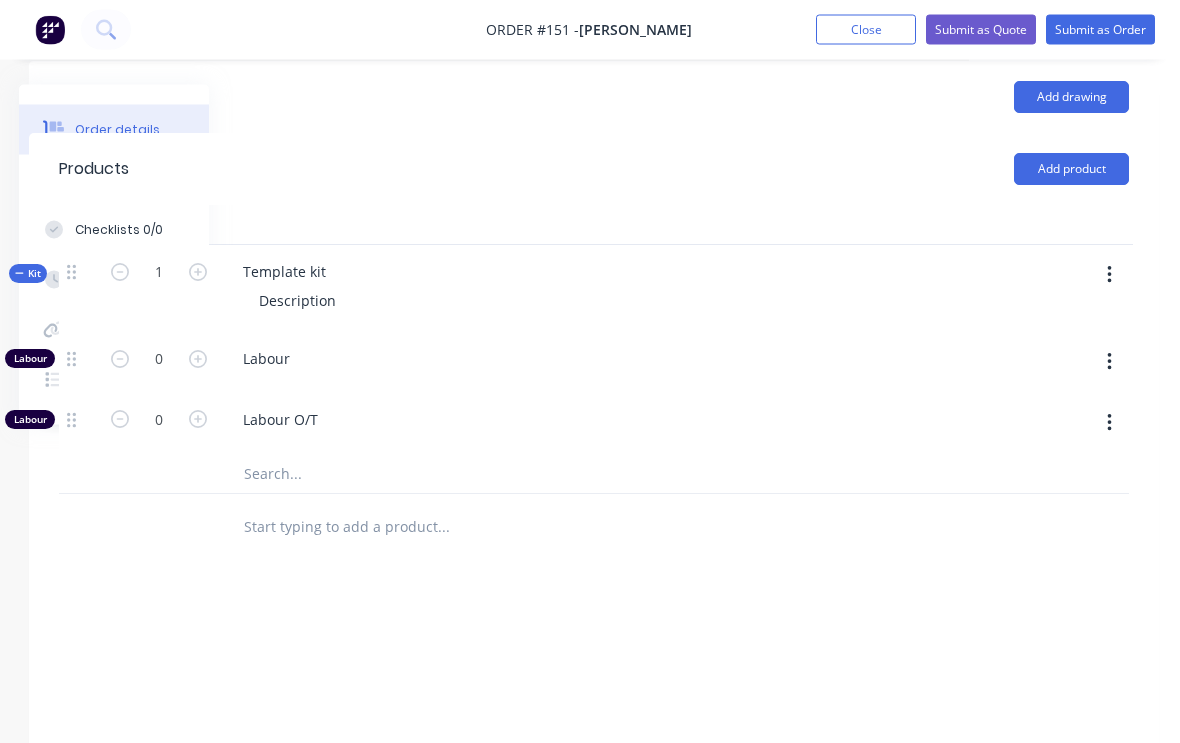 click at bounding box center (1110, 276) 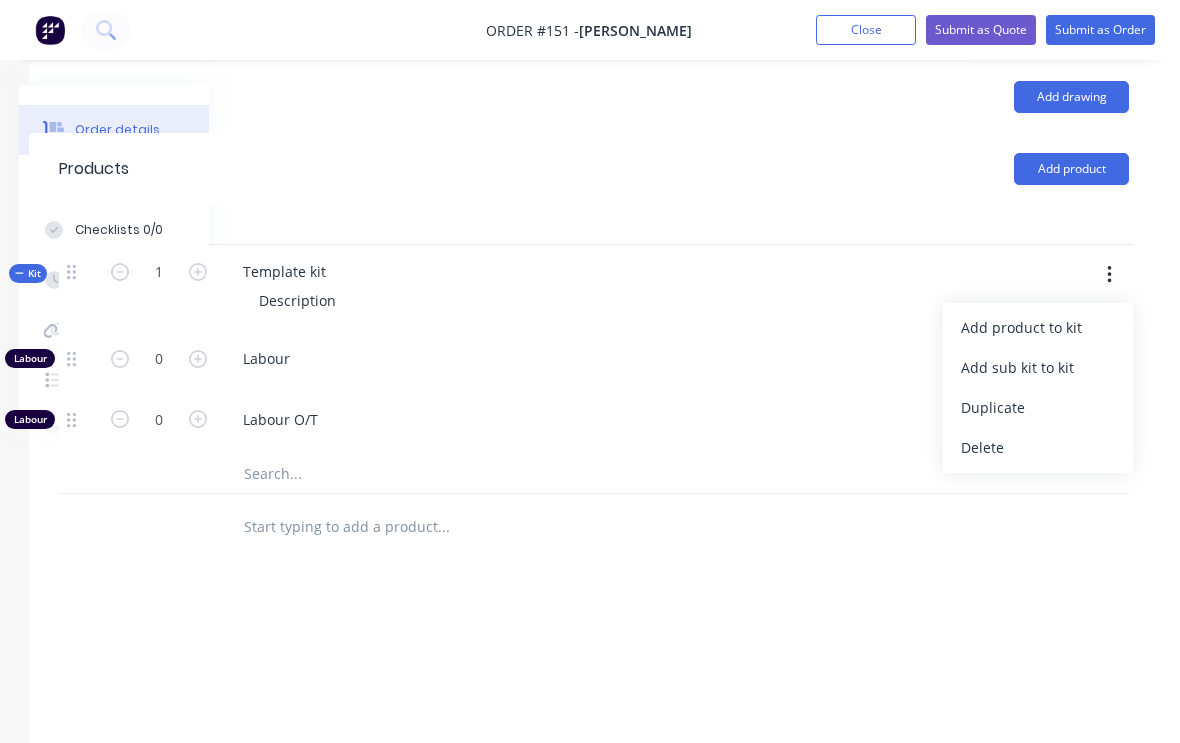 click on "Add product to kit" at bounding box center [1039, 327] 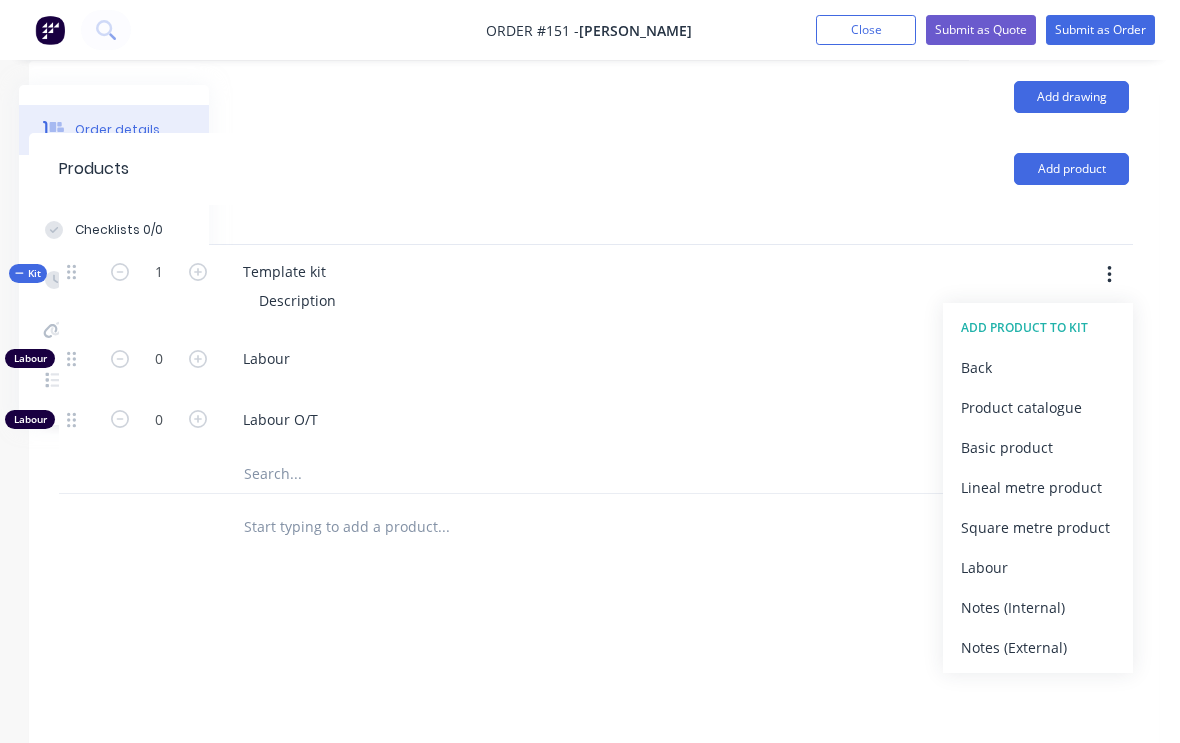 click on "Product catalogue" at bounding box center (1039, 407) 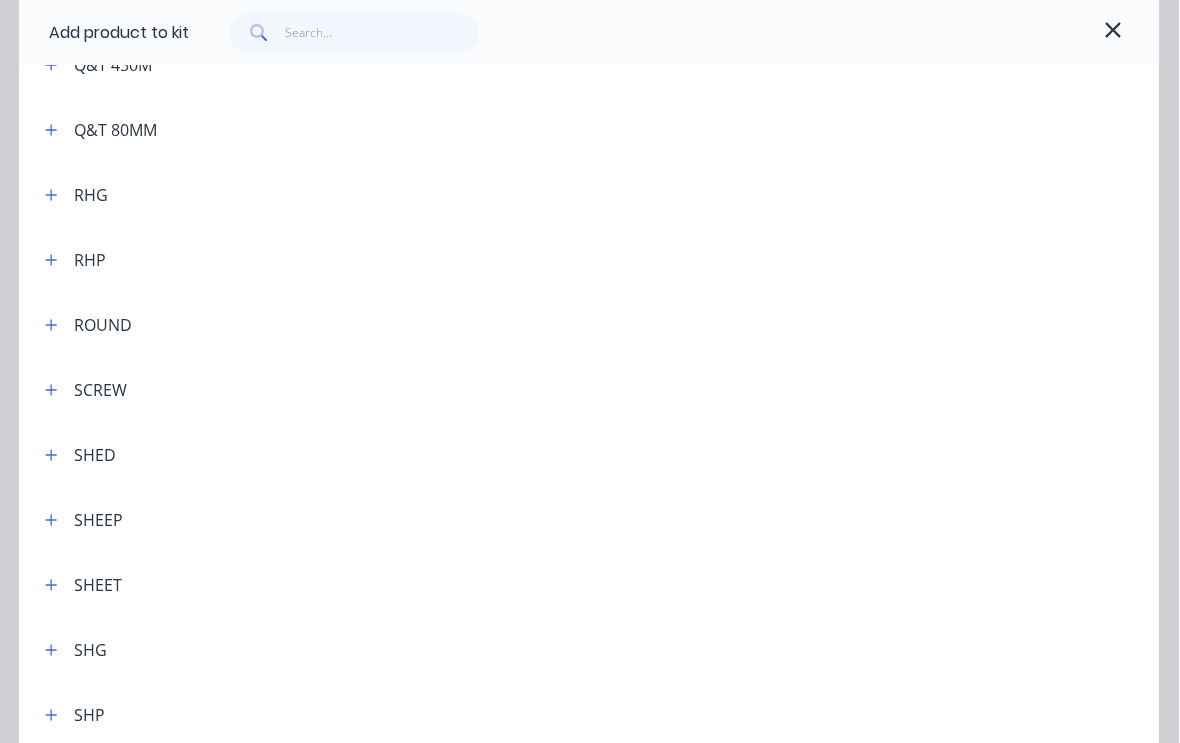 scroll, scrollTop: 5231, scrollLeft: 0, axis: vertical 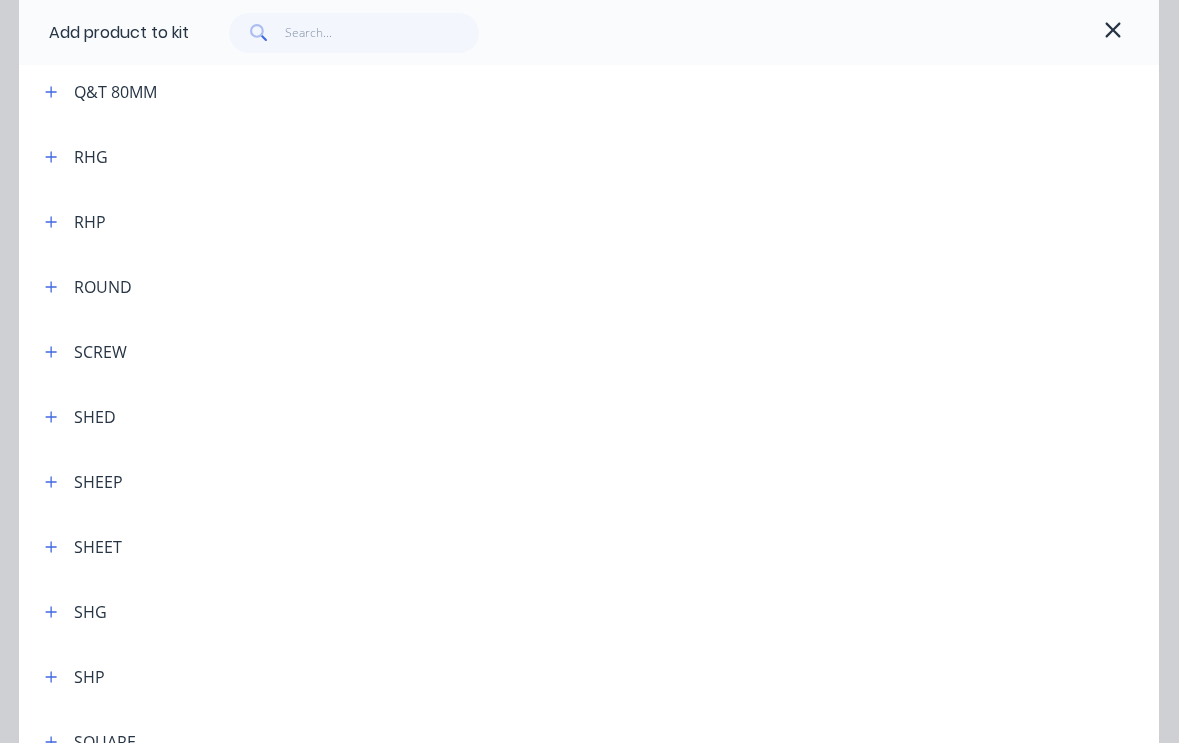 click 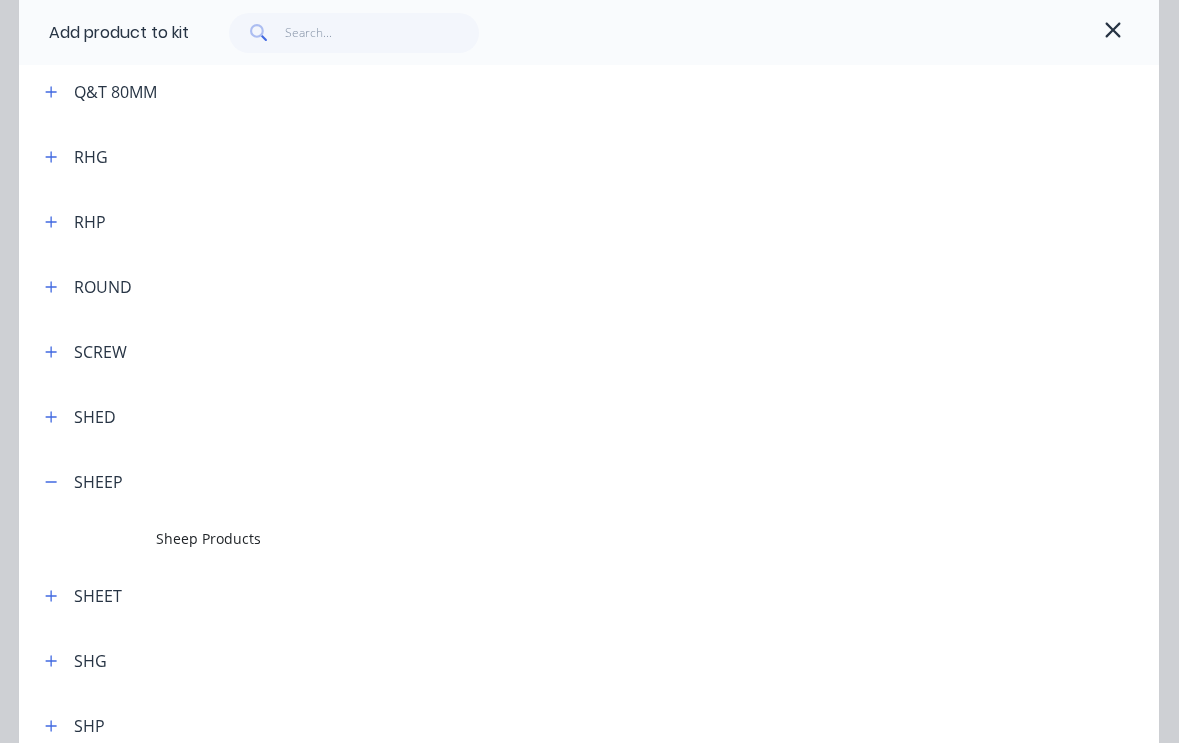 click at bounding box center [52, 481] 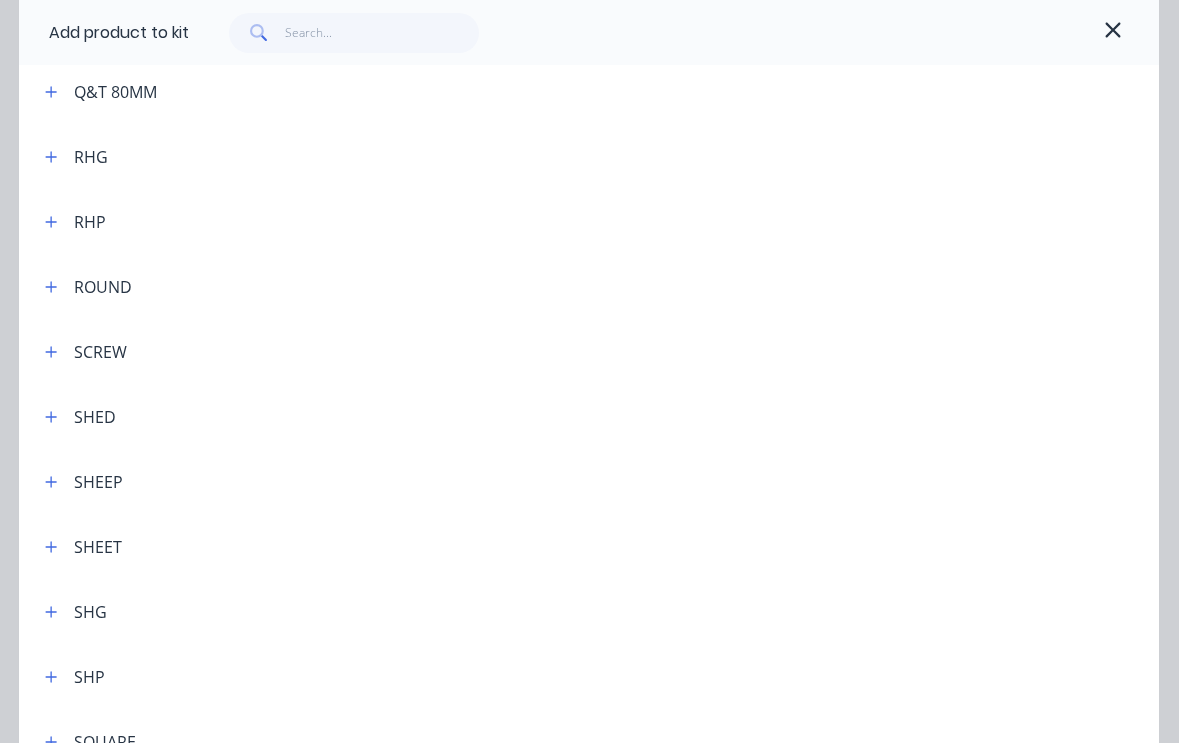 click at bounding box center [52, 481] 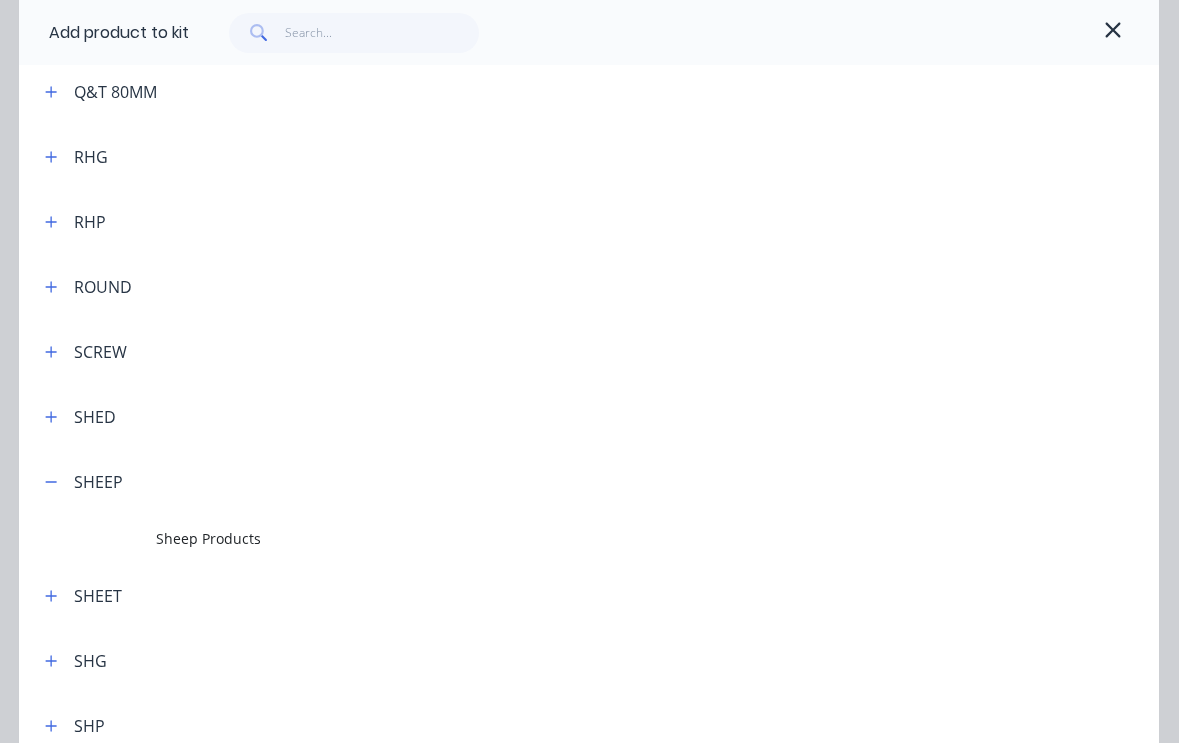 click on "Sheep Products" at bounding box center (558, 538) 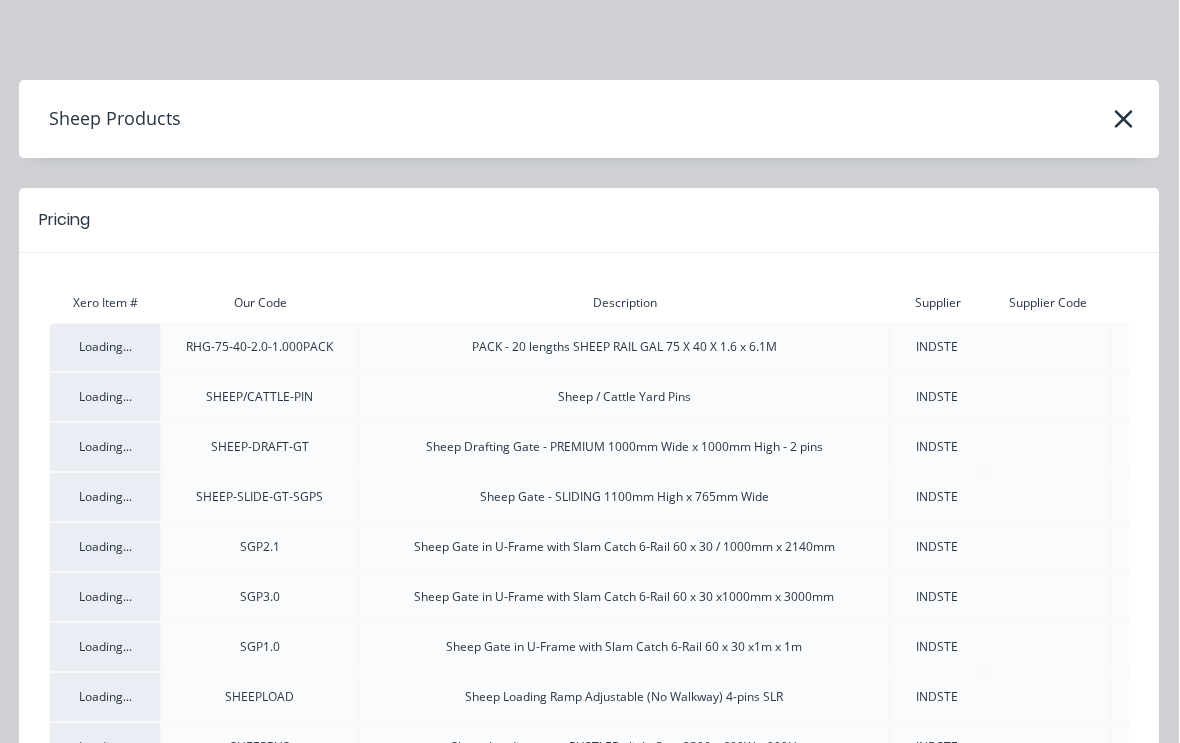 scroll, scrollTop: 0, scrollLeft: 0, axis: both 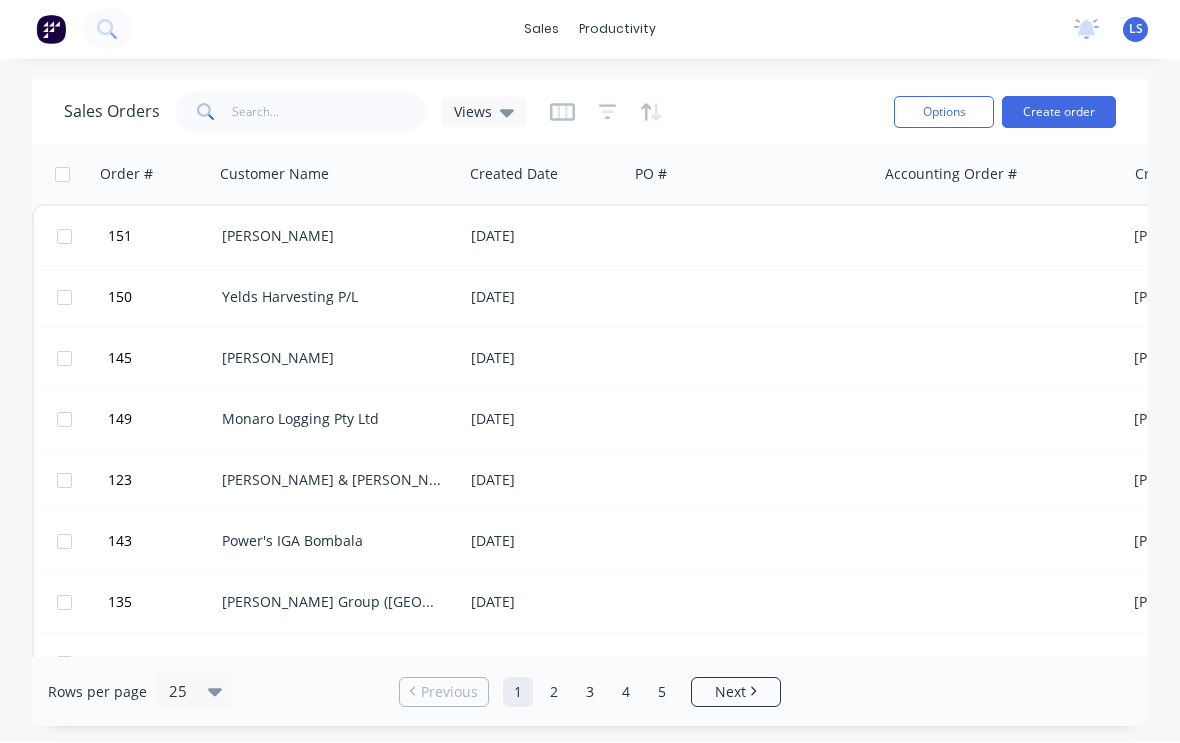click at bounding box center (1001, 237) 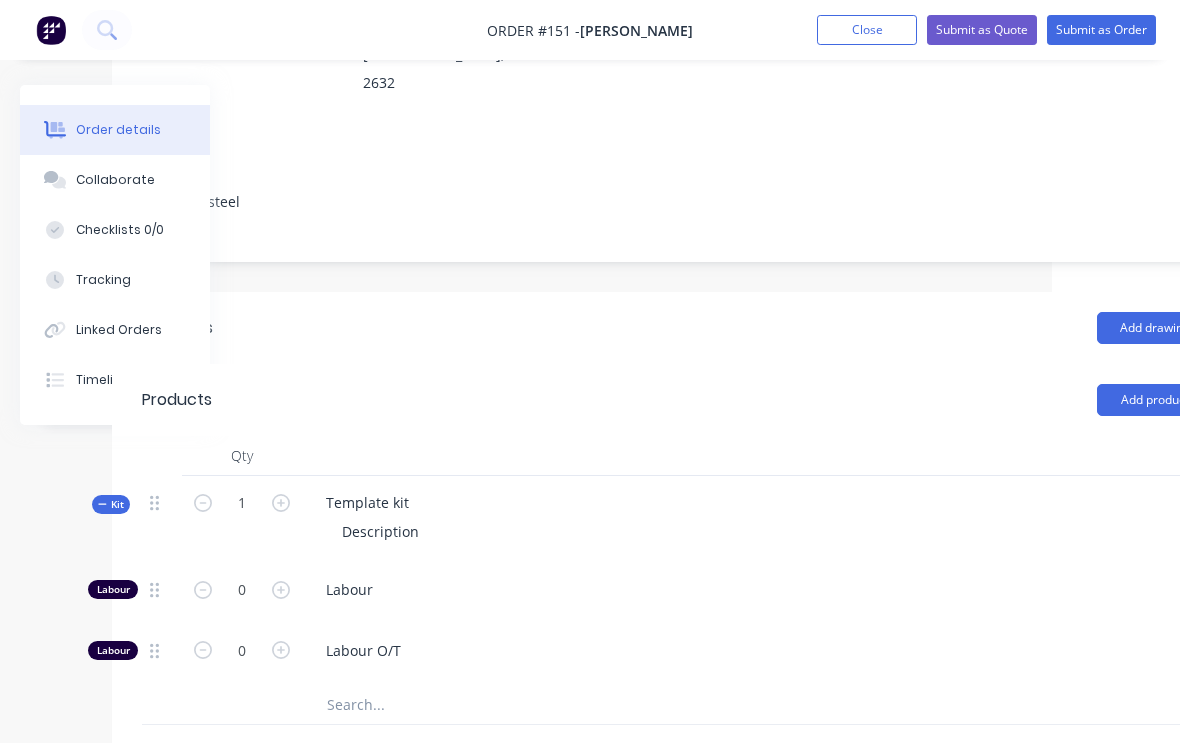 scroll, scrollTop: 362, scrollLeft: 210, axis: both 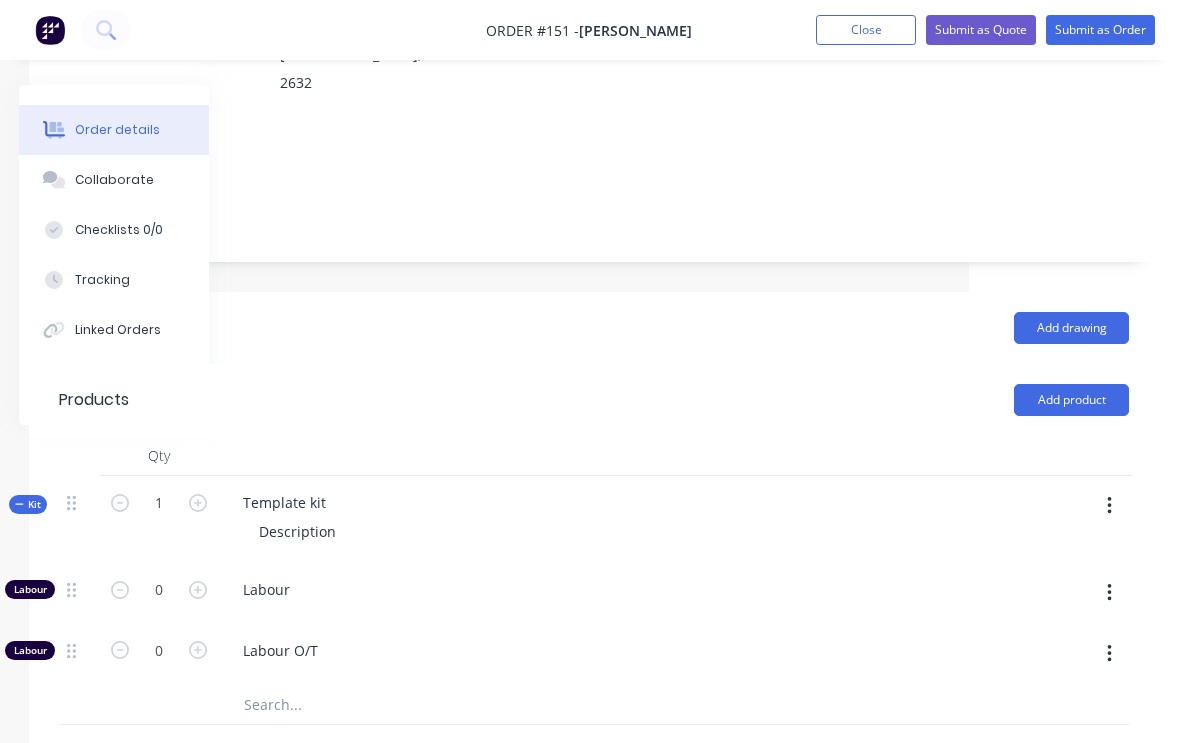 click at bounding box center [1110, 506] 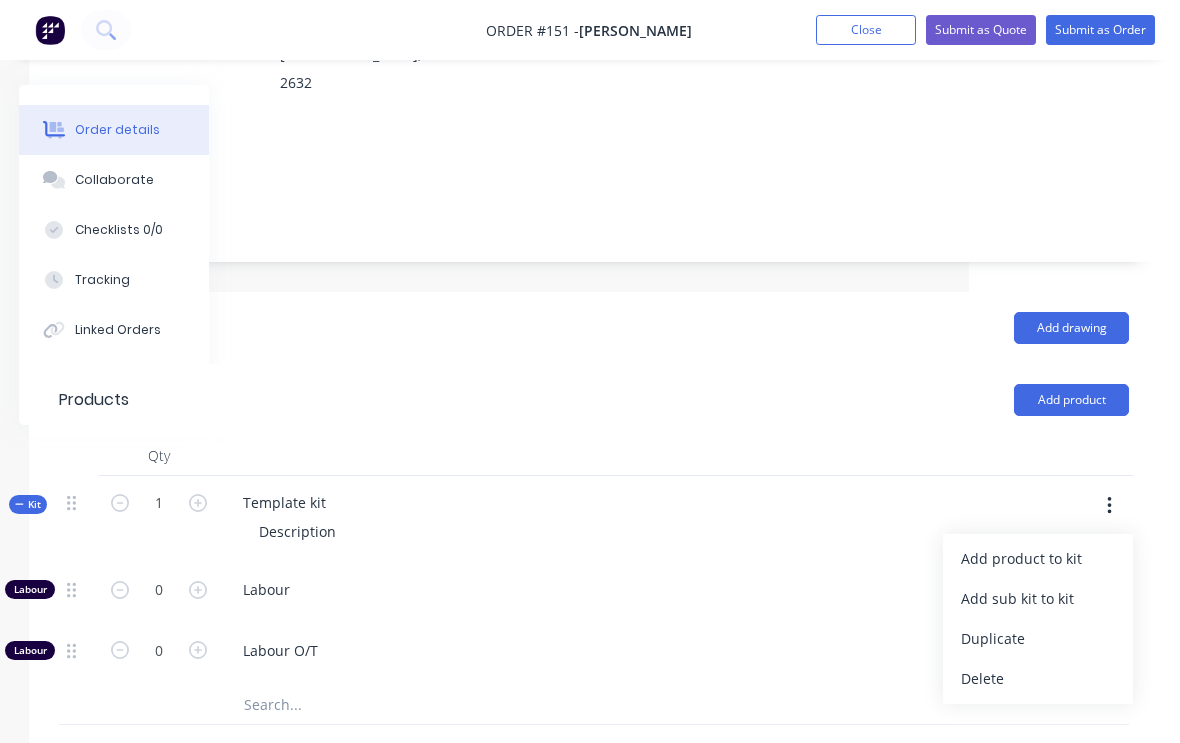 click on "Add product to kit" at bounding box center [1039, 558] 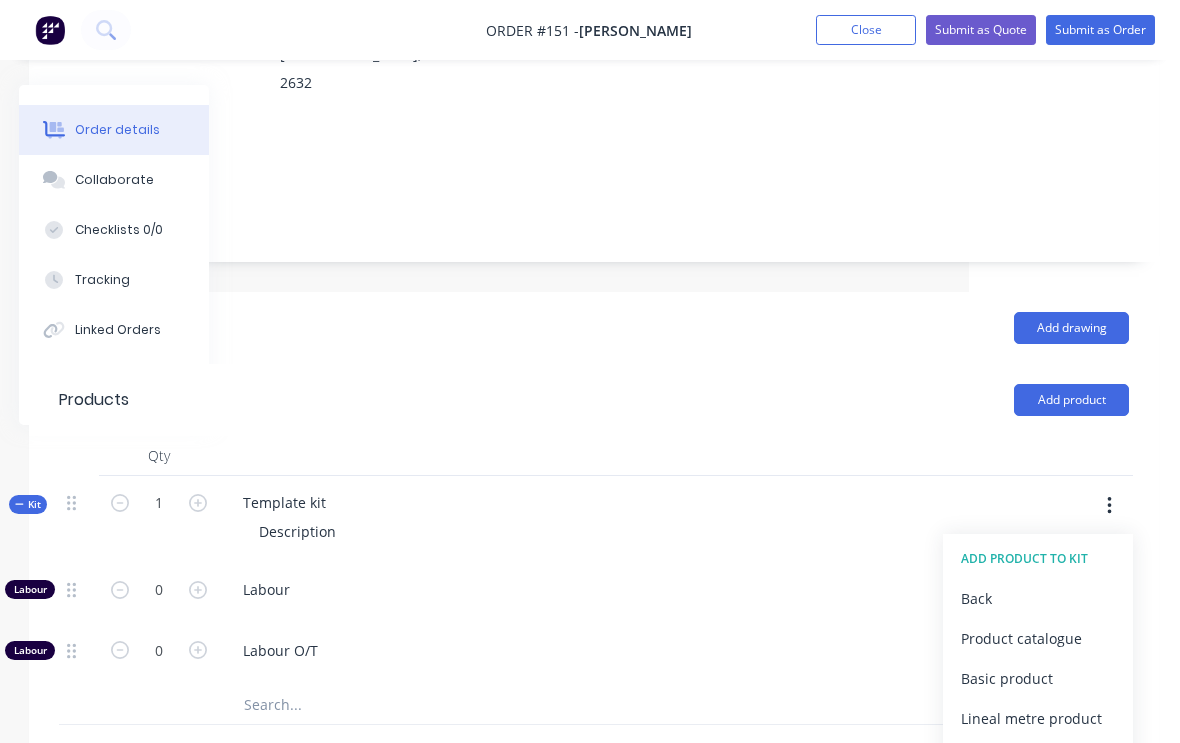 click on "Product catalogue" at bounding box center (1039, 638) 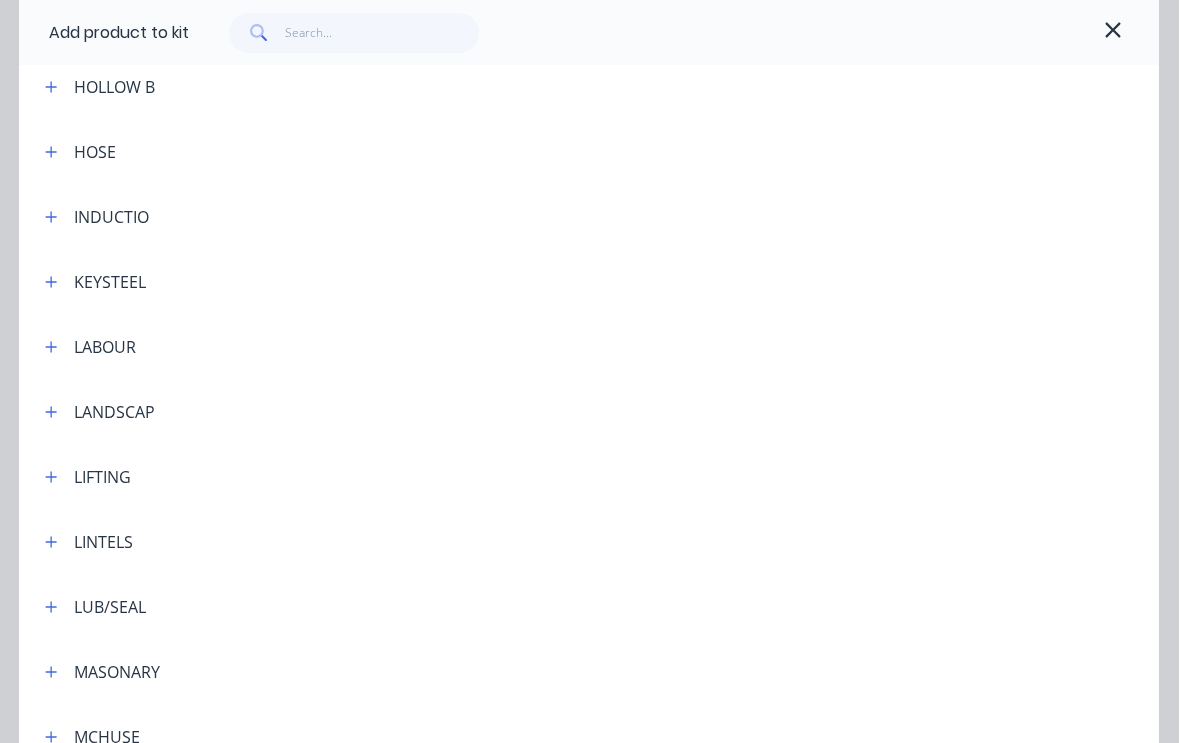 scroll, scrollTop: 3544, scrollLeft: 0, axis: vertical 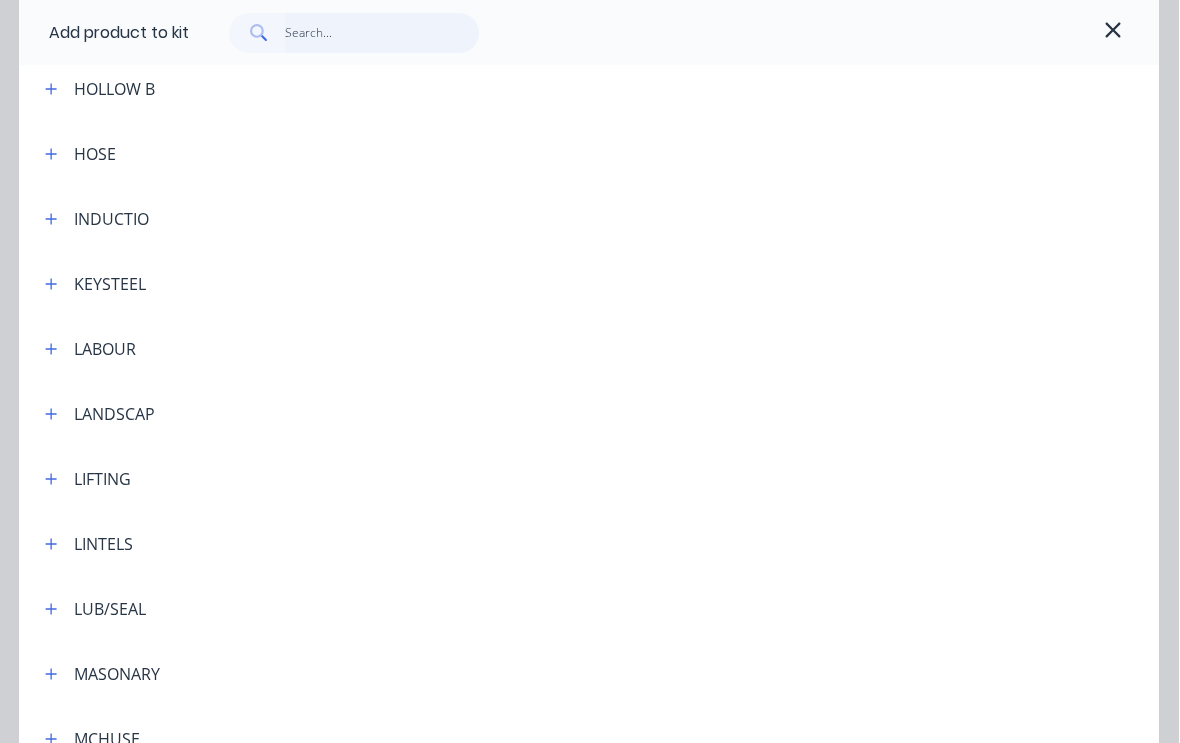 click at bounding box center (383, 33) 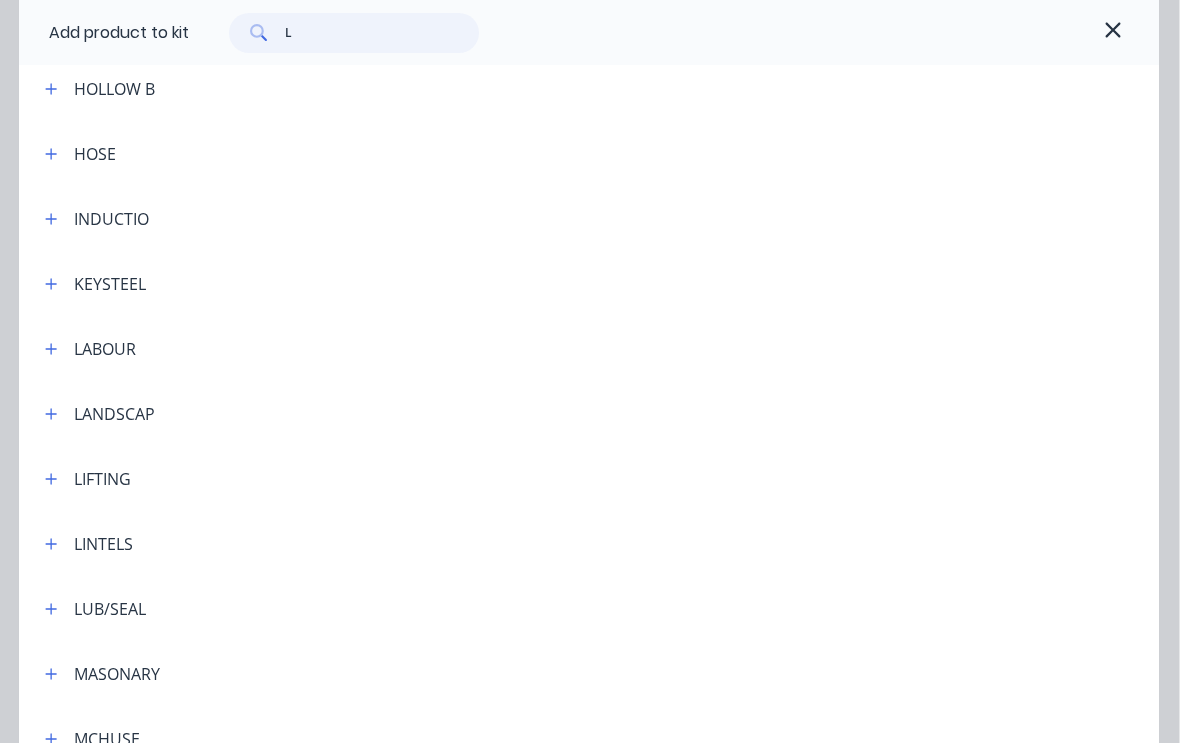 scroll, scrollTop: 0, scrollLeft: 0, axis: both 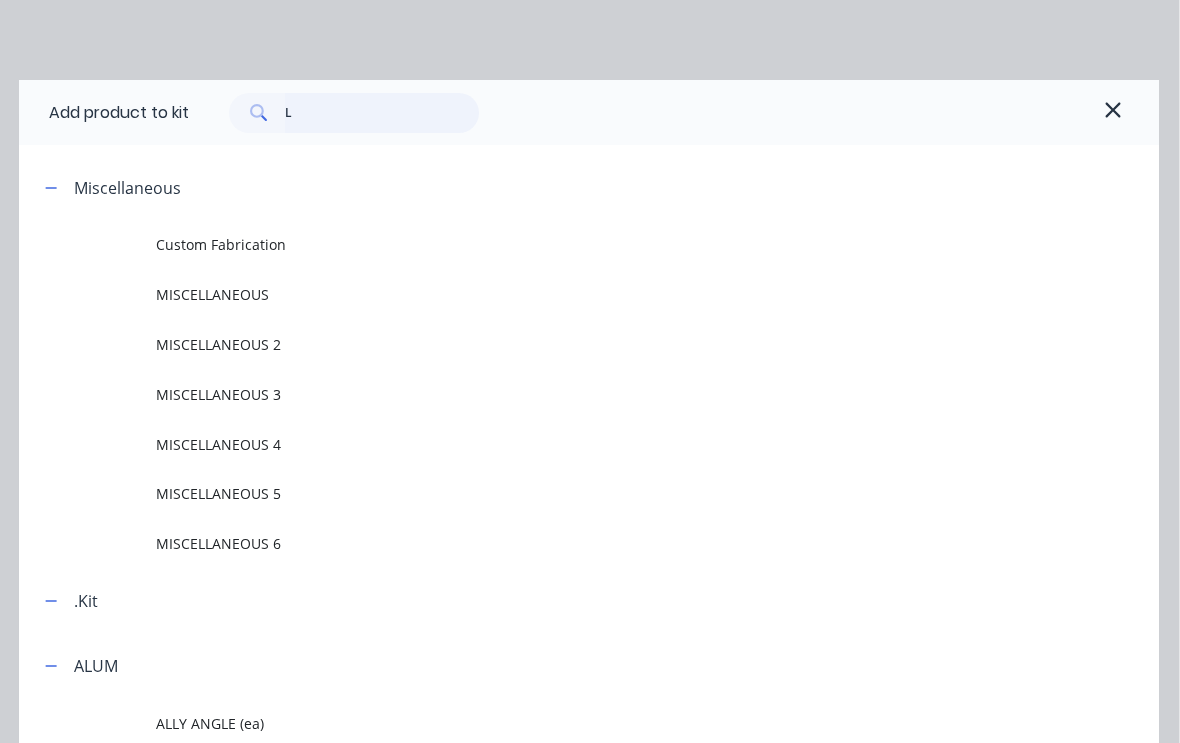 click on "L" at bounding box center (383, 113) 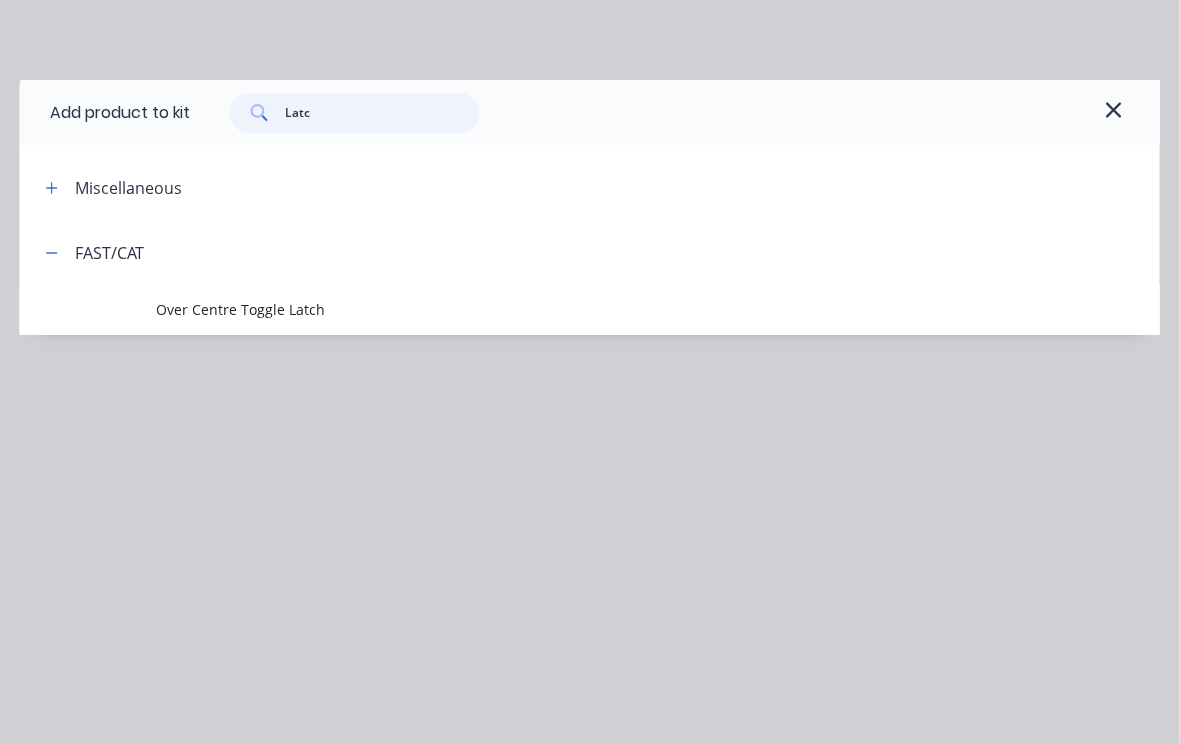 type on "Latch" 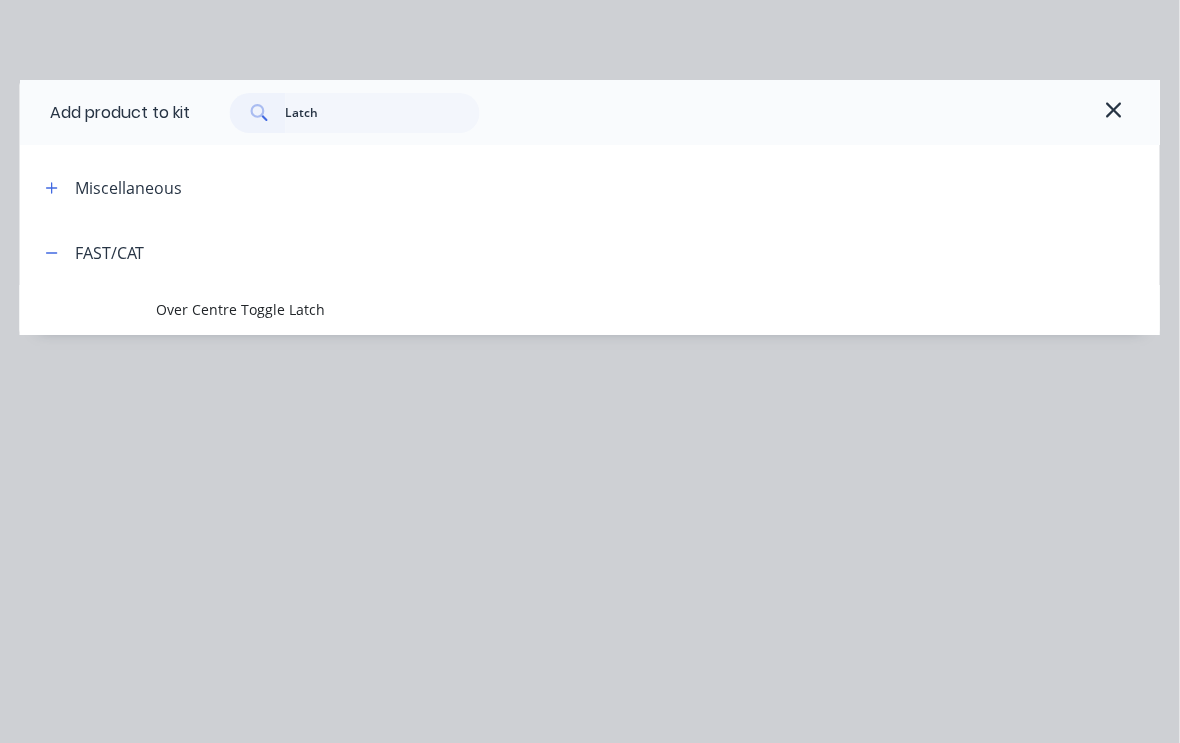 click on "Over Centre Toggle Latch" at bounding box center (658, 310) 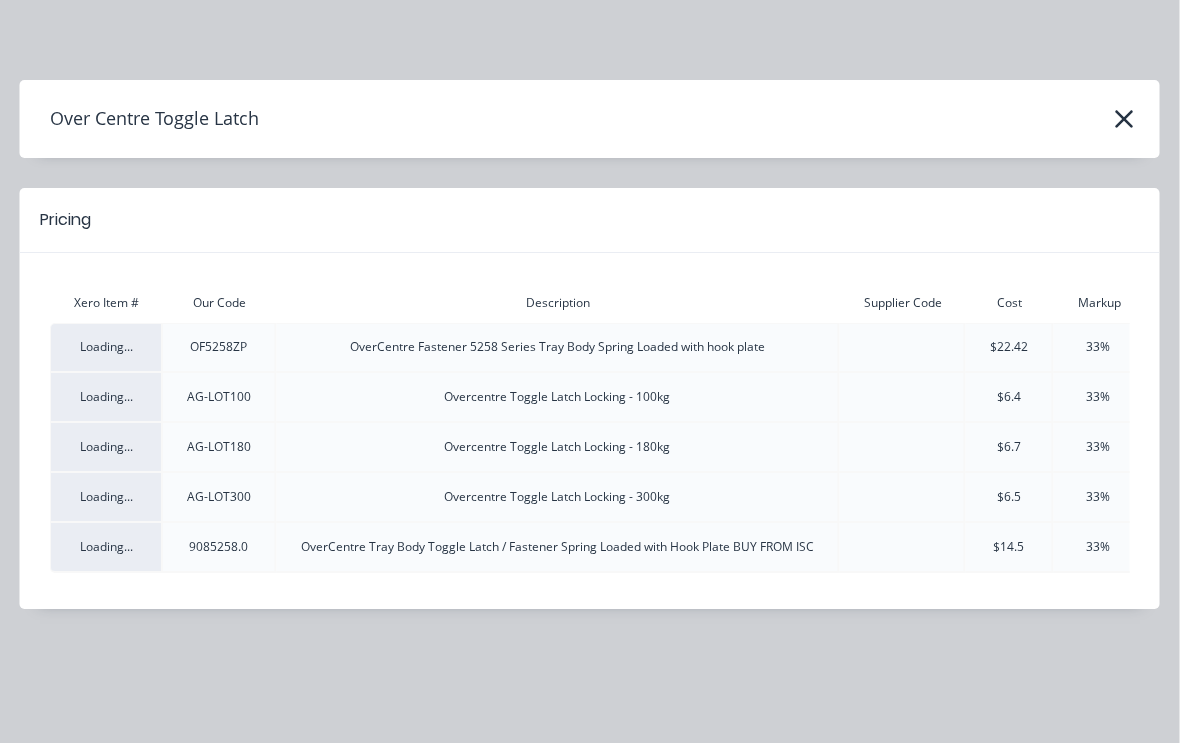click 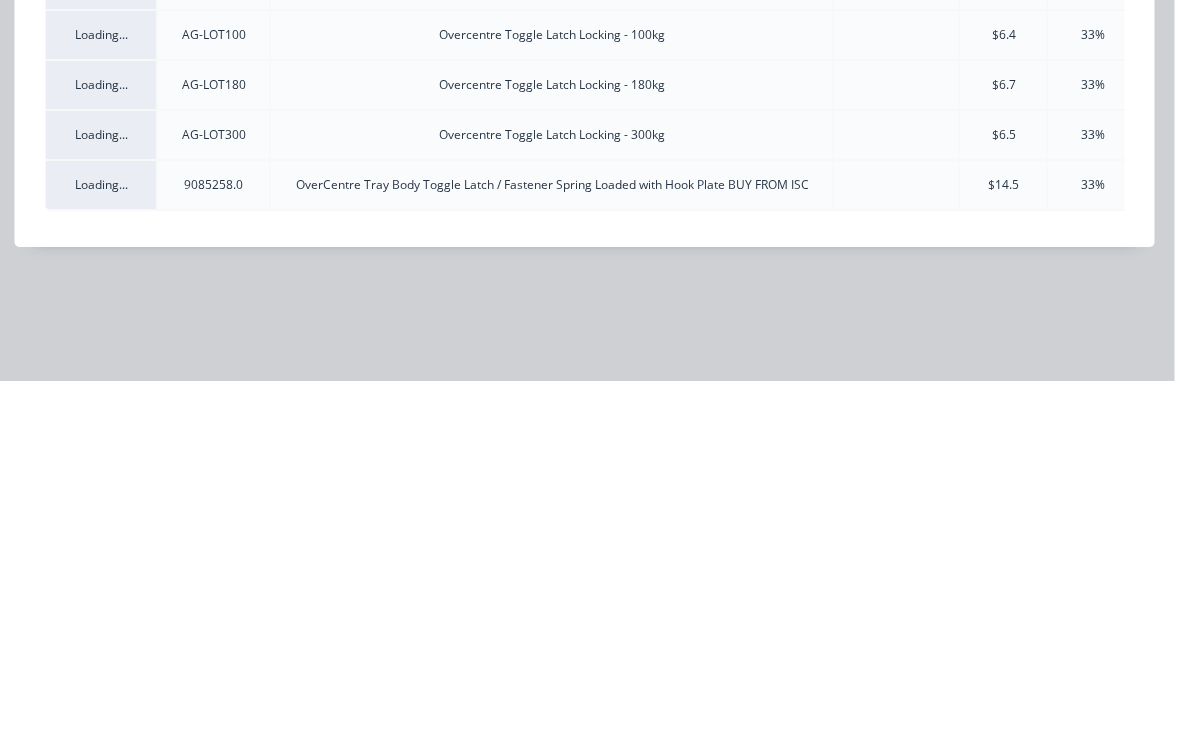 scroll, scrollTop: 0, scrollLeft: 210, axis: horizontal 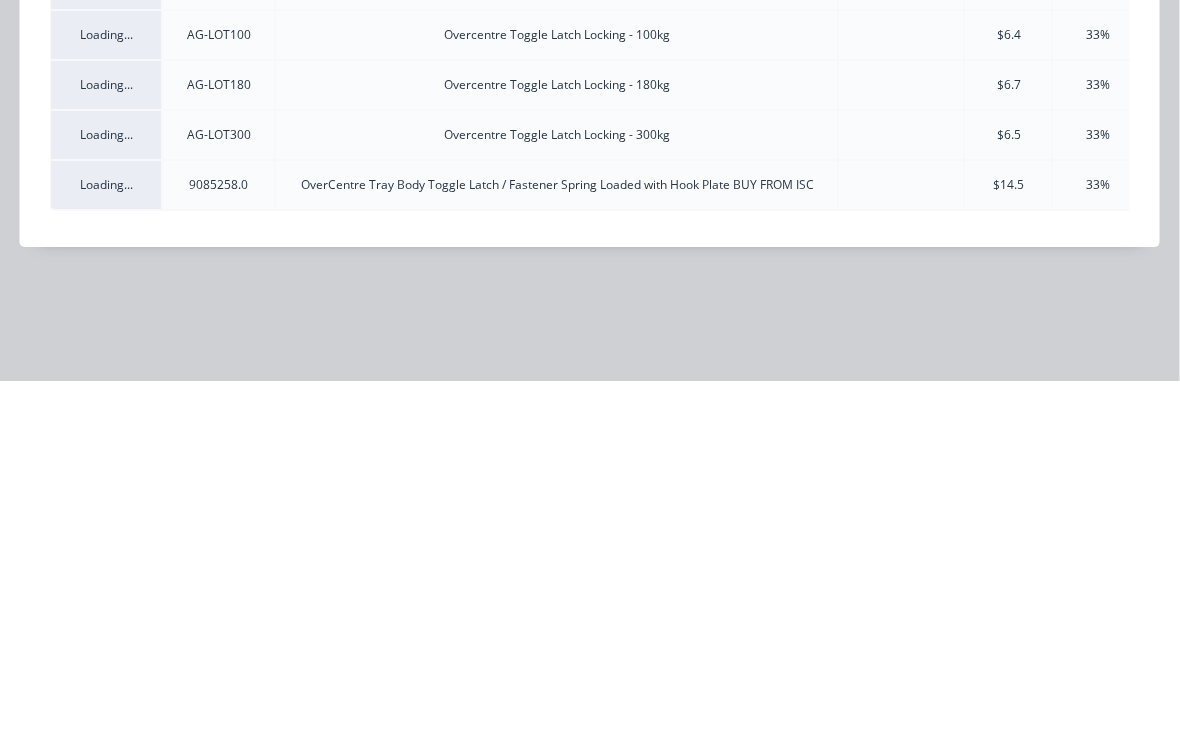 click 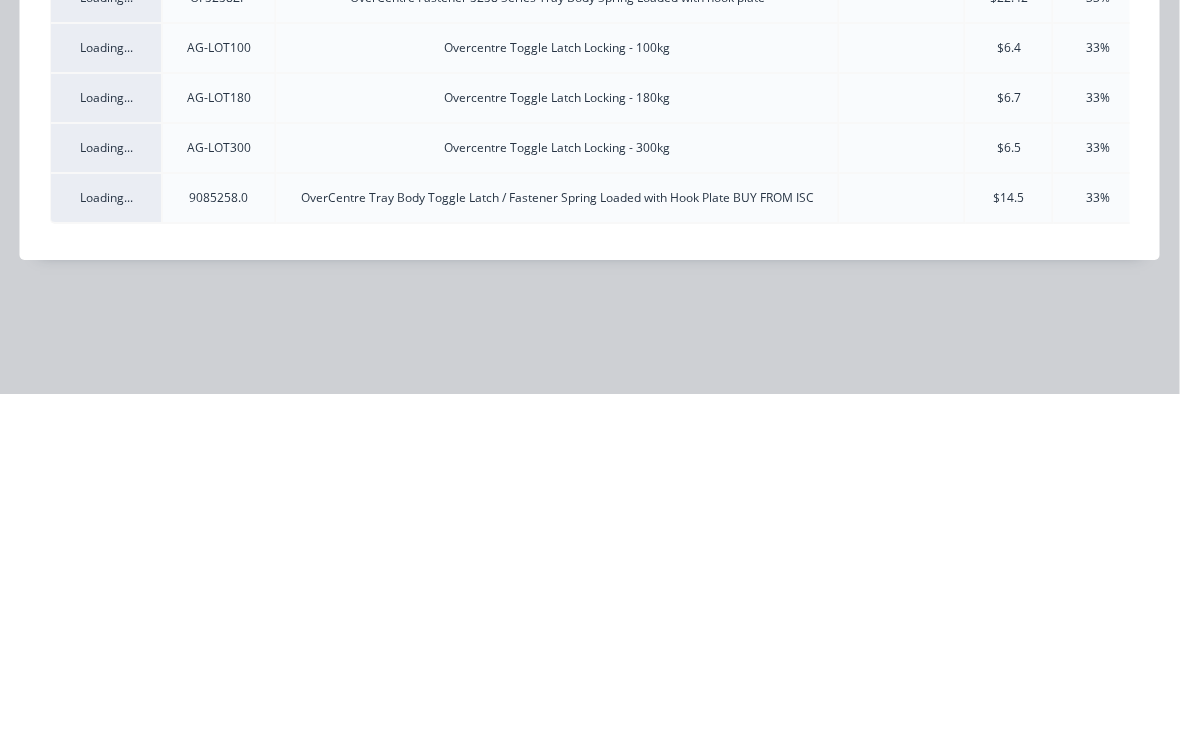 click 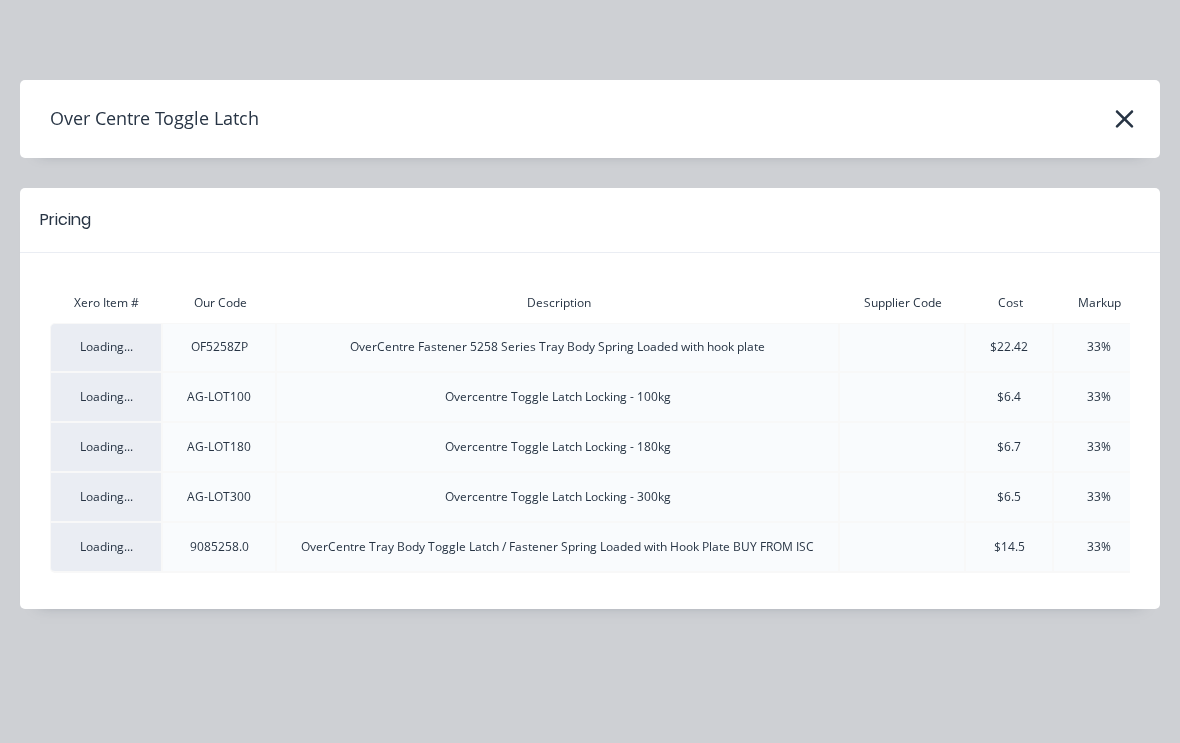 click 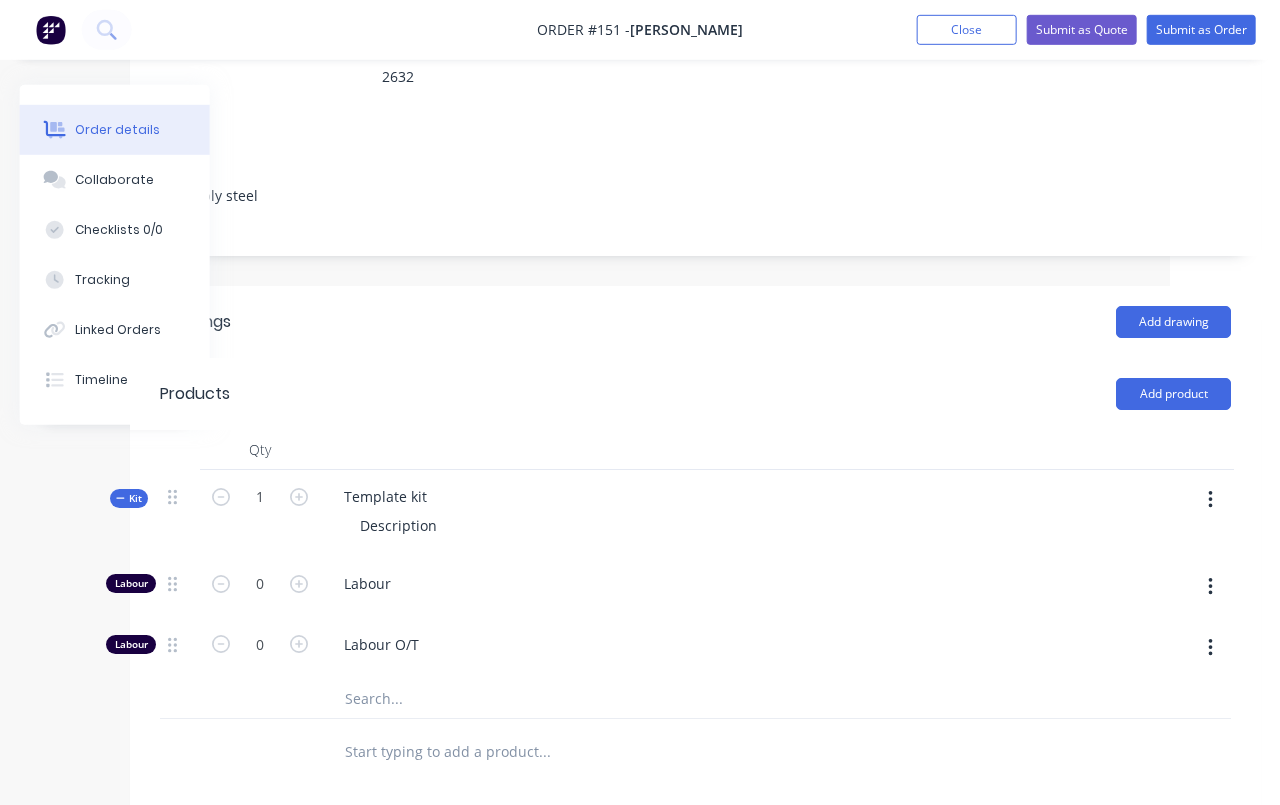 scroll, scrollTop: 378, scrollLeft: 110, axis: both 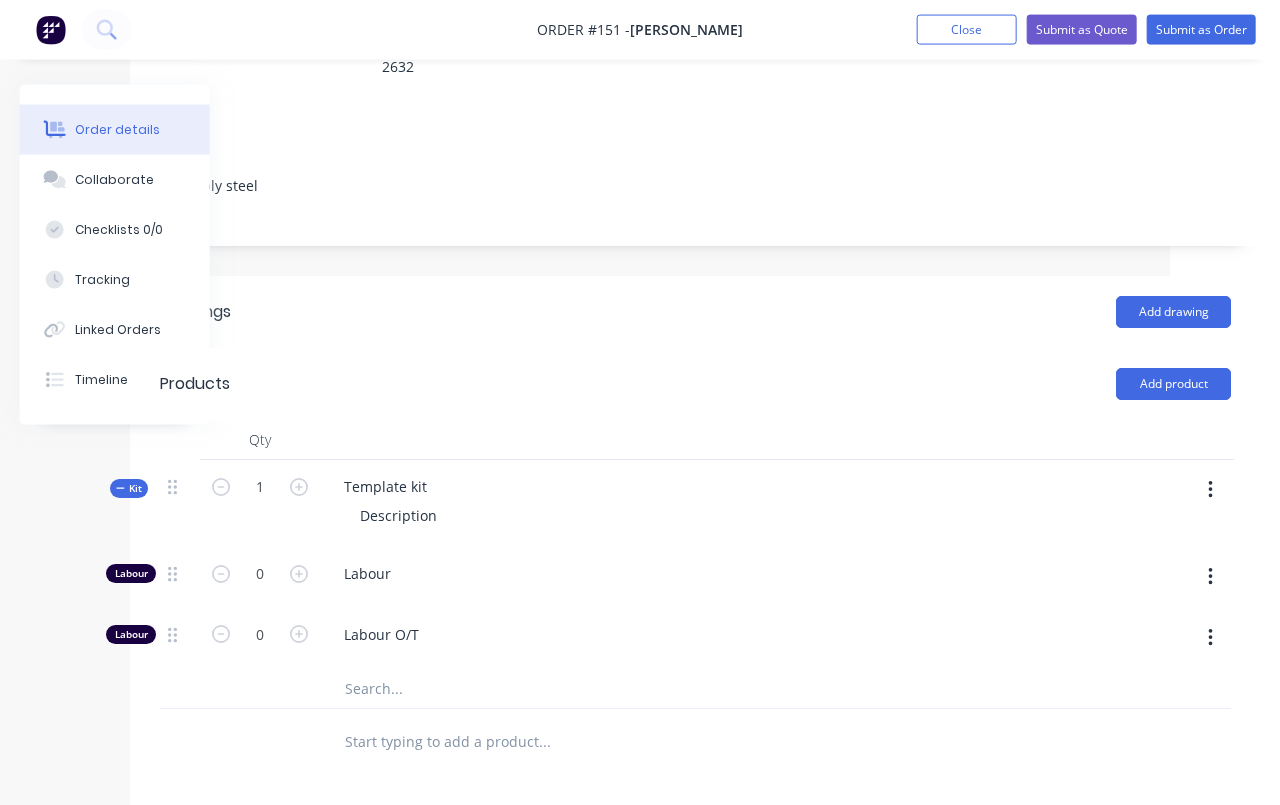 click at bounding box center [1210, 490] 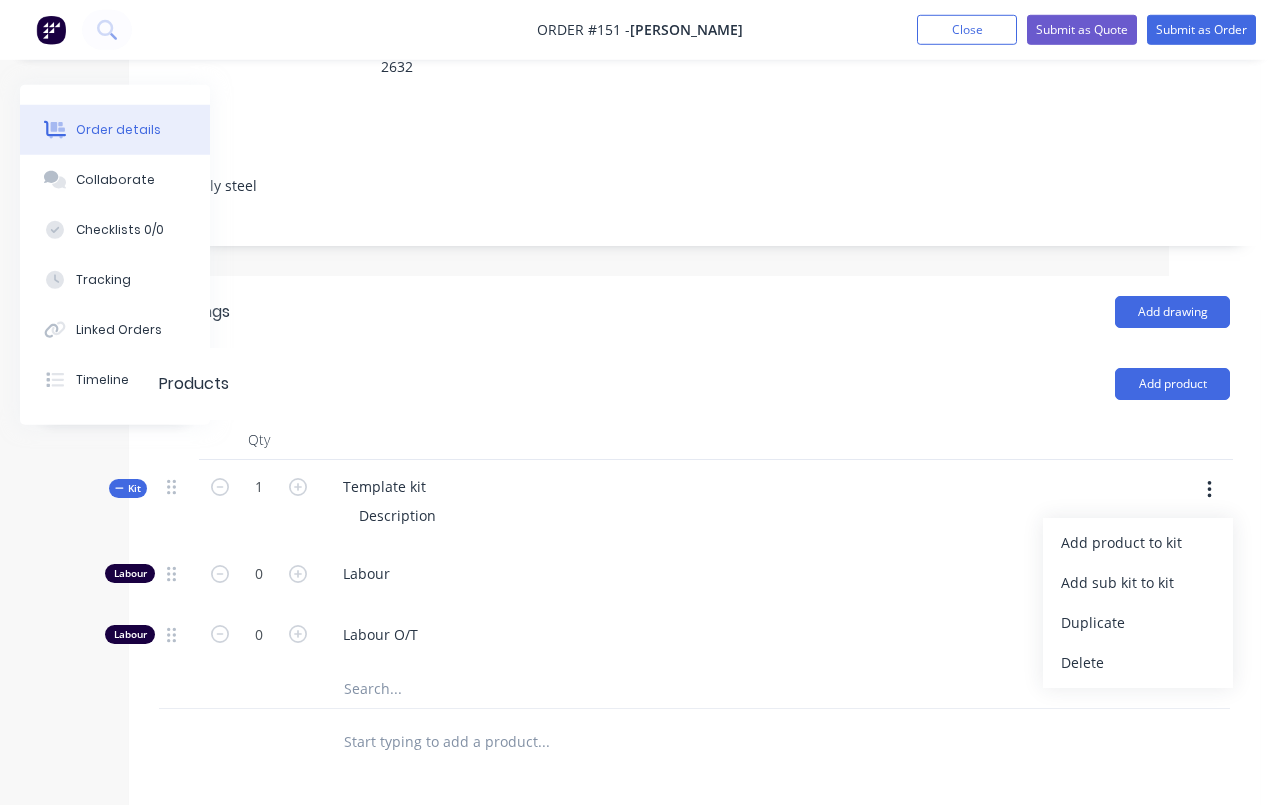 click on "Add product to kit" at bounding box center (1138, 542) 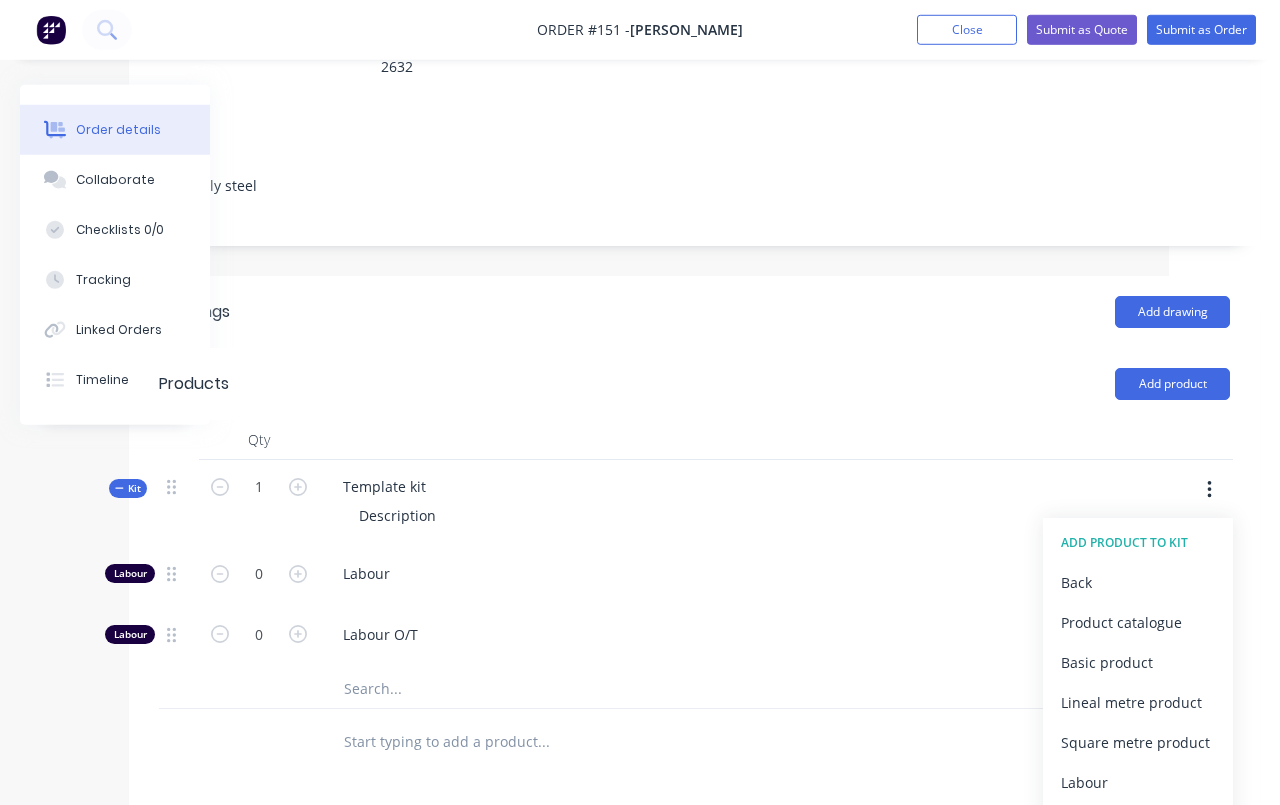 click on "Product catalogue" at bounding box center (1138, 622) 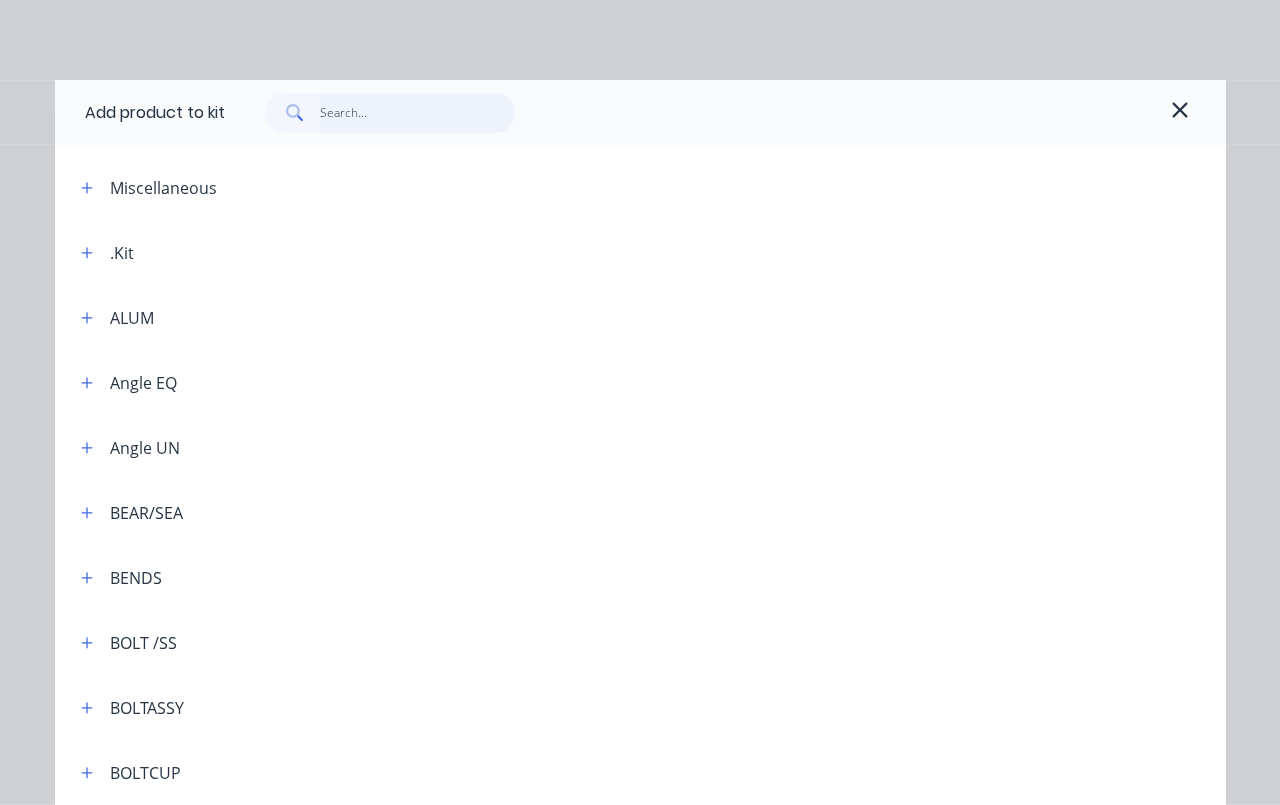 click at bounding box center [417, 113] 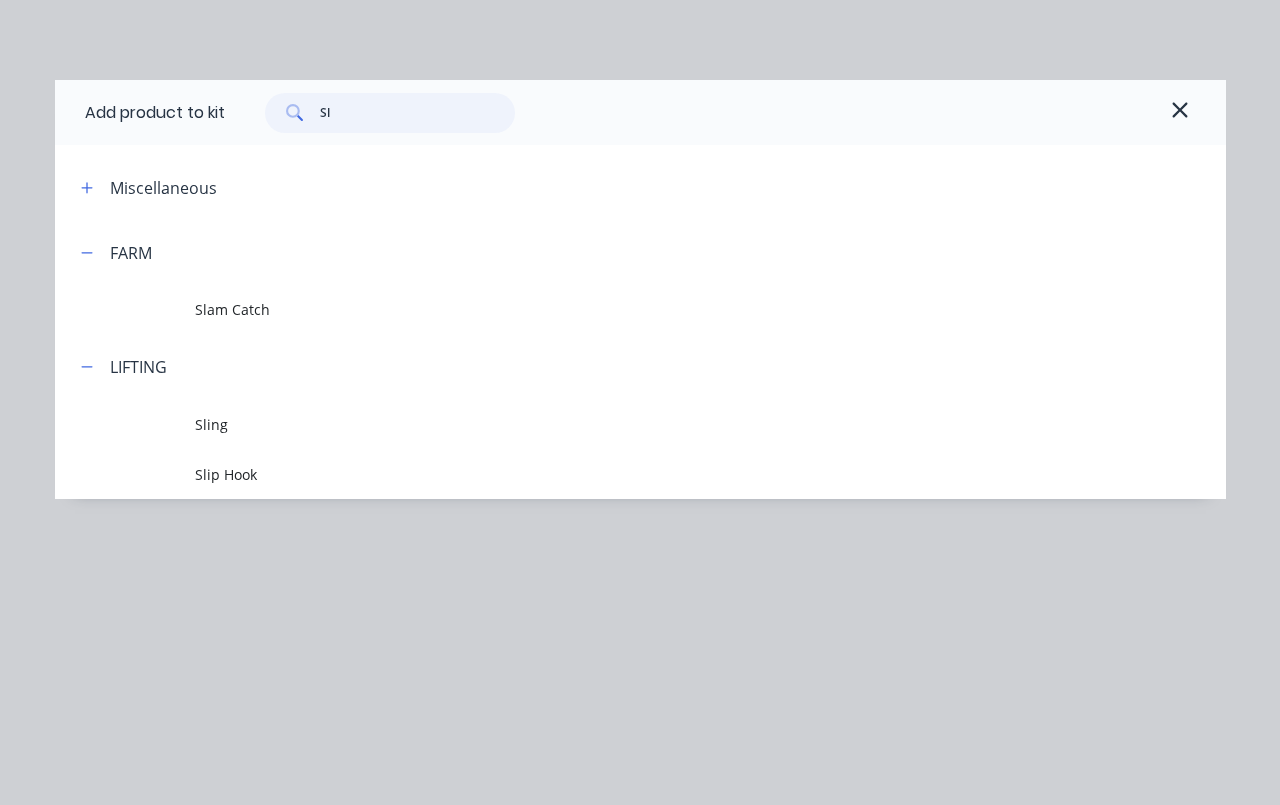 type on "Sla" 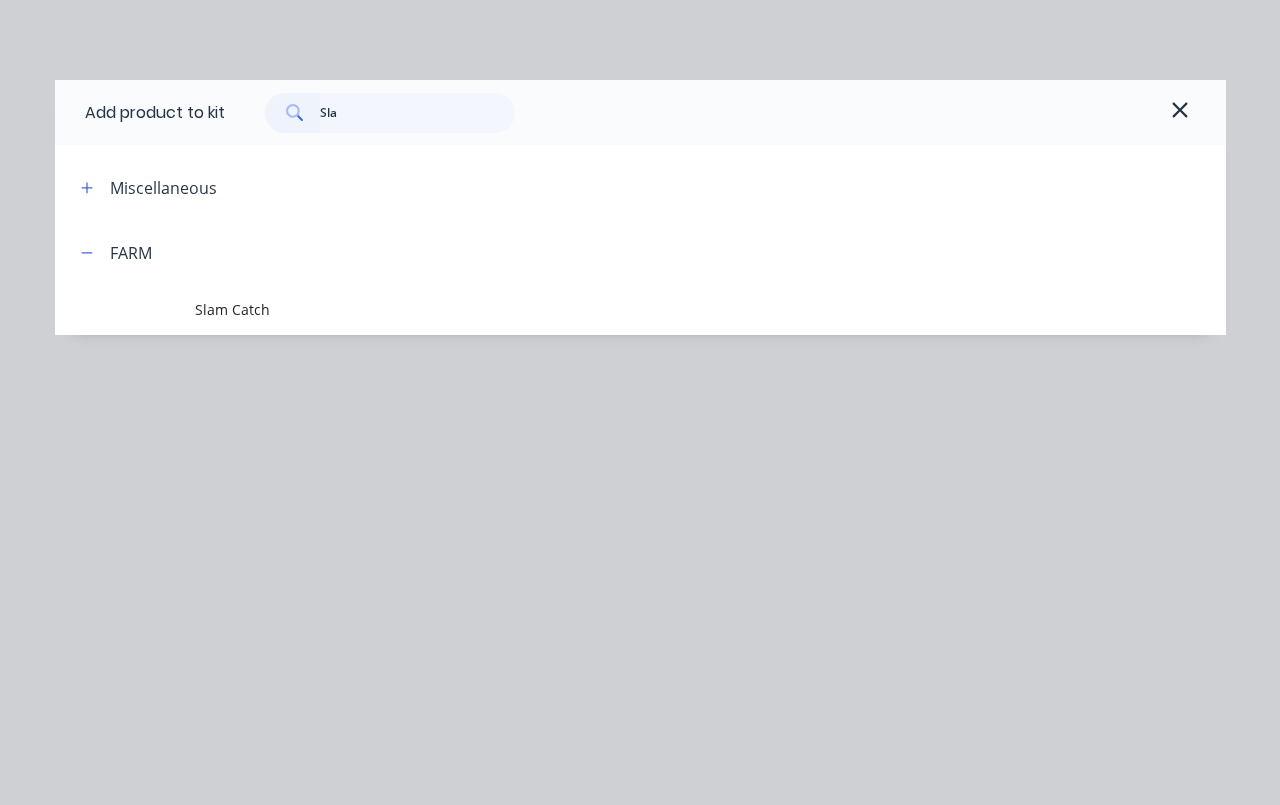 click on "Slam Catch" at bounding box center [710, 310] 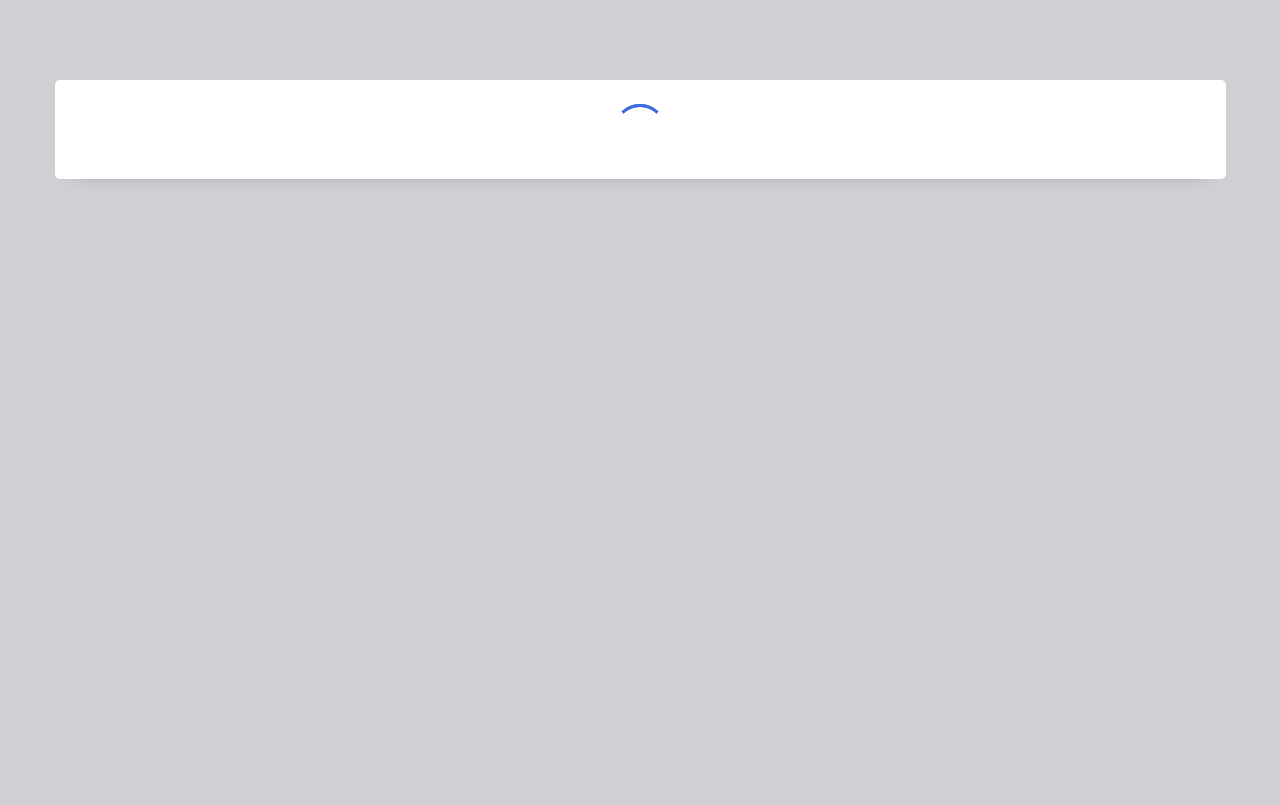 scroll, scrollTop: 378, scrollLeft: 111, axis: both 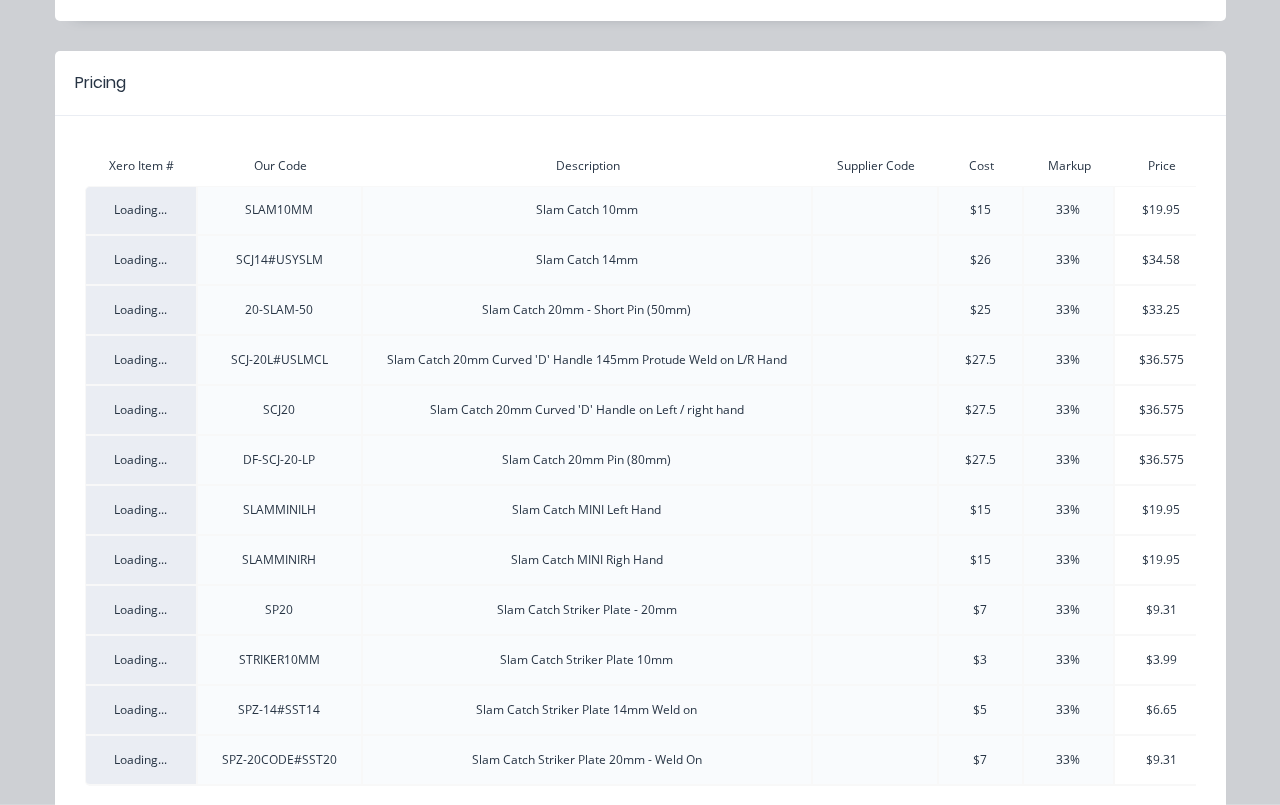 click on "Slam Catch 14mm" at bounding box center [587, 260] 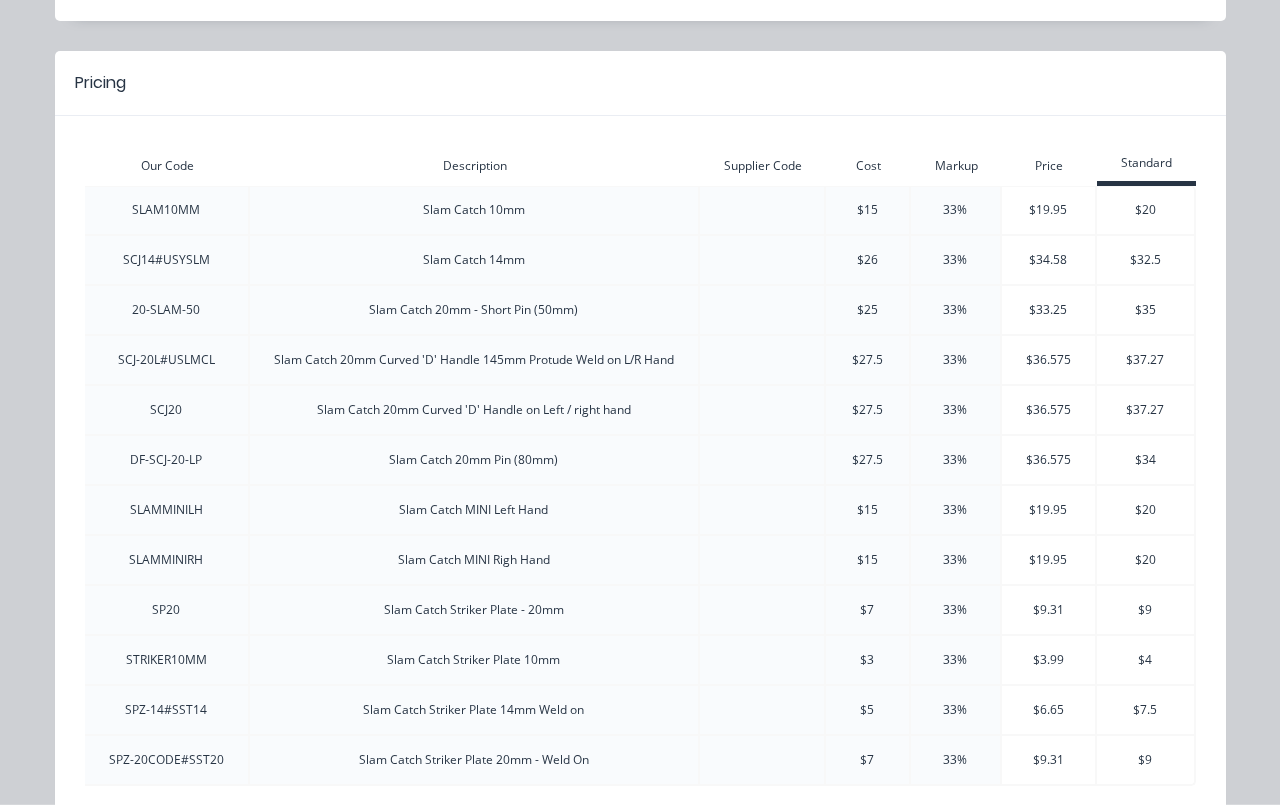 scroll, scrollTop: 0, scrollLeft: 178, axis: horizontal 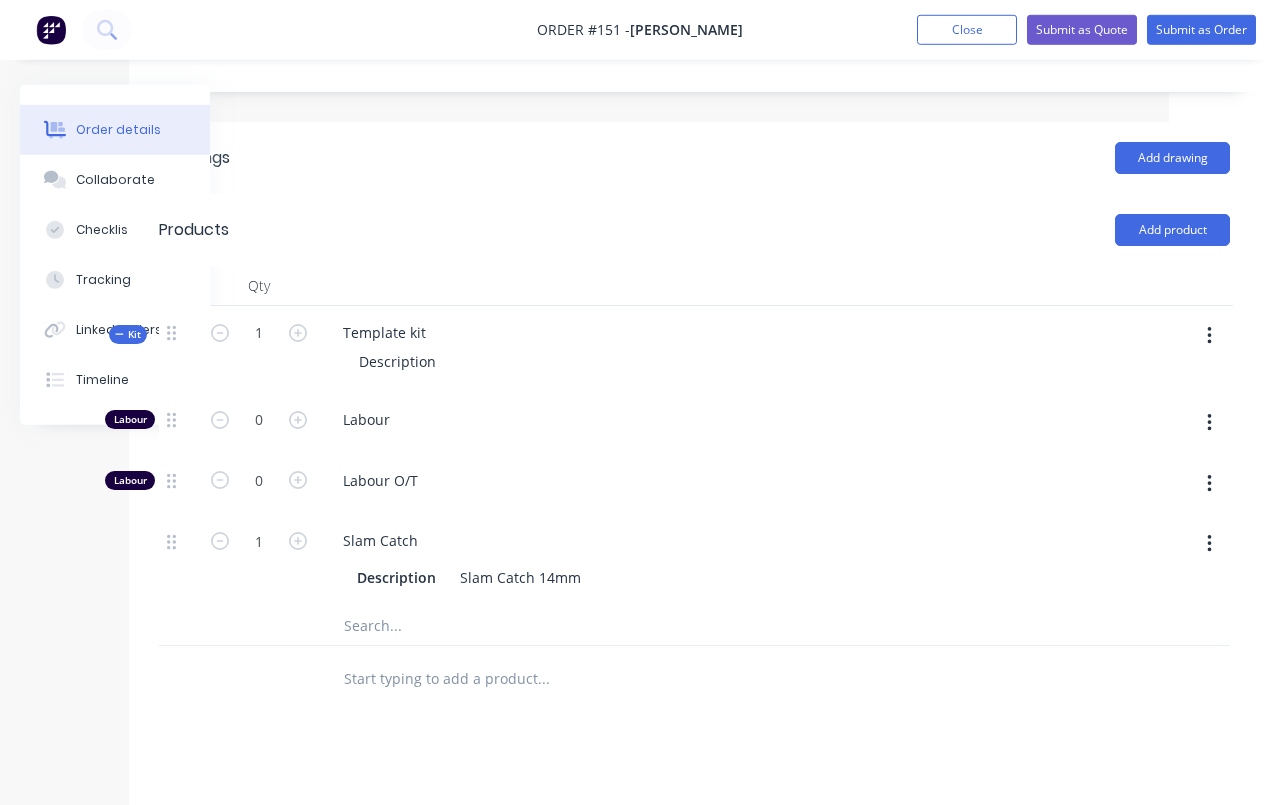 click at bounding box center (1209, 336) 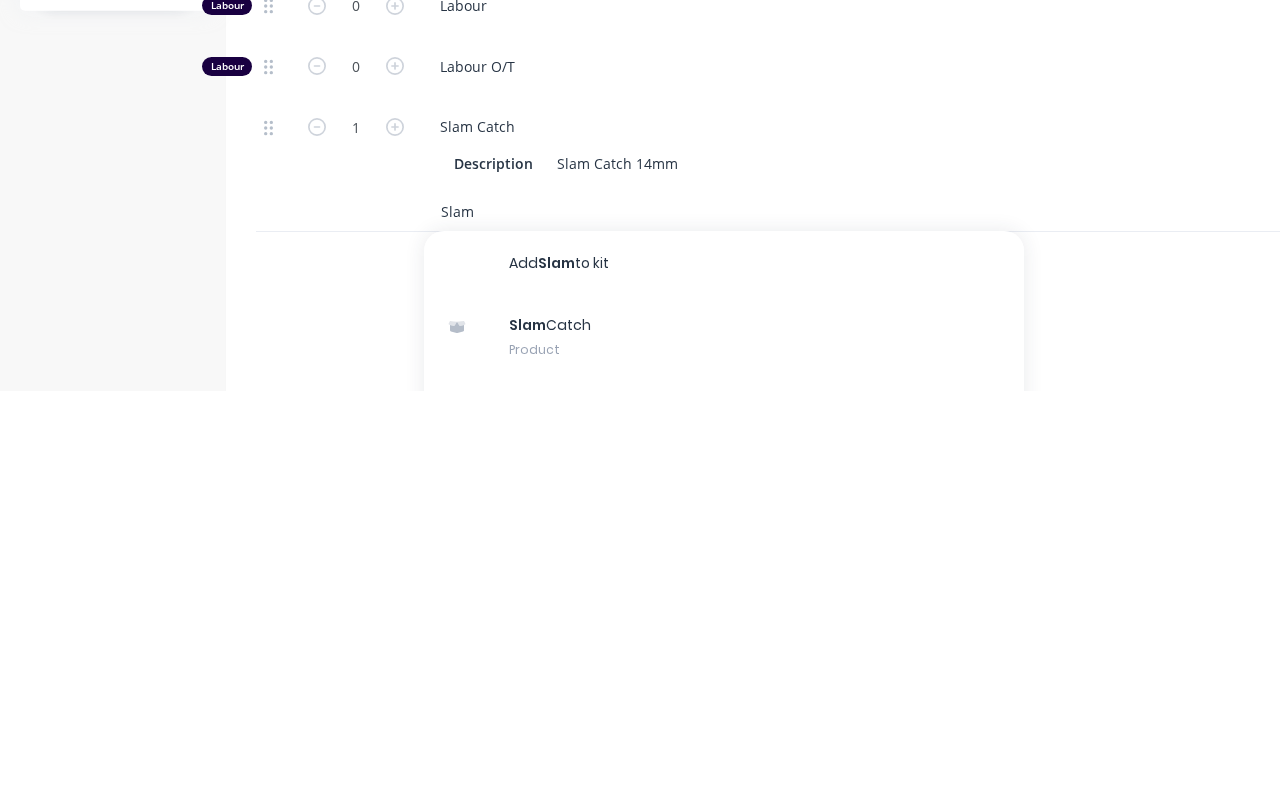 type on "Slam" 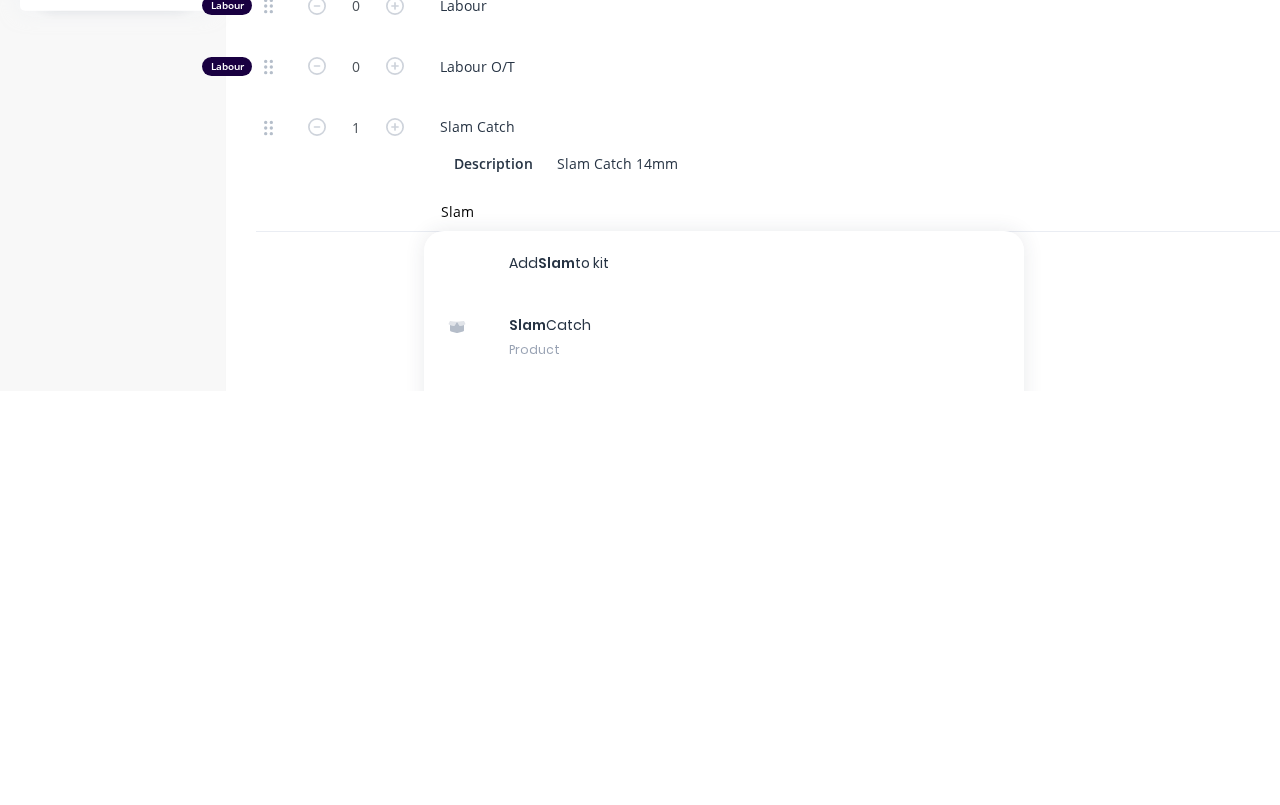 click on "Slam  Catch  Product" at bounding box center (724, 751) 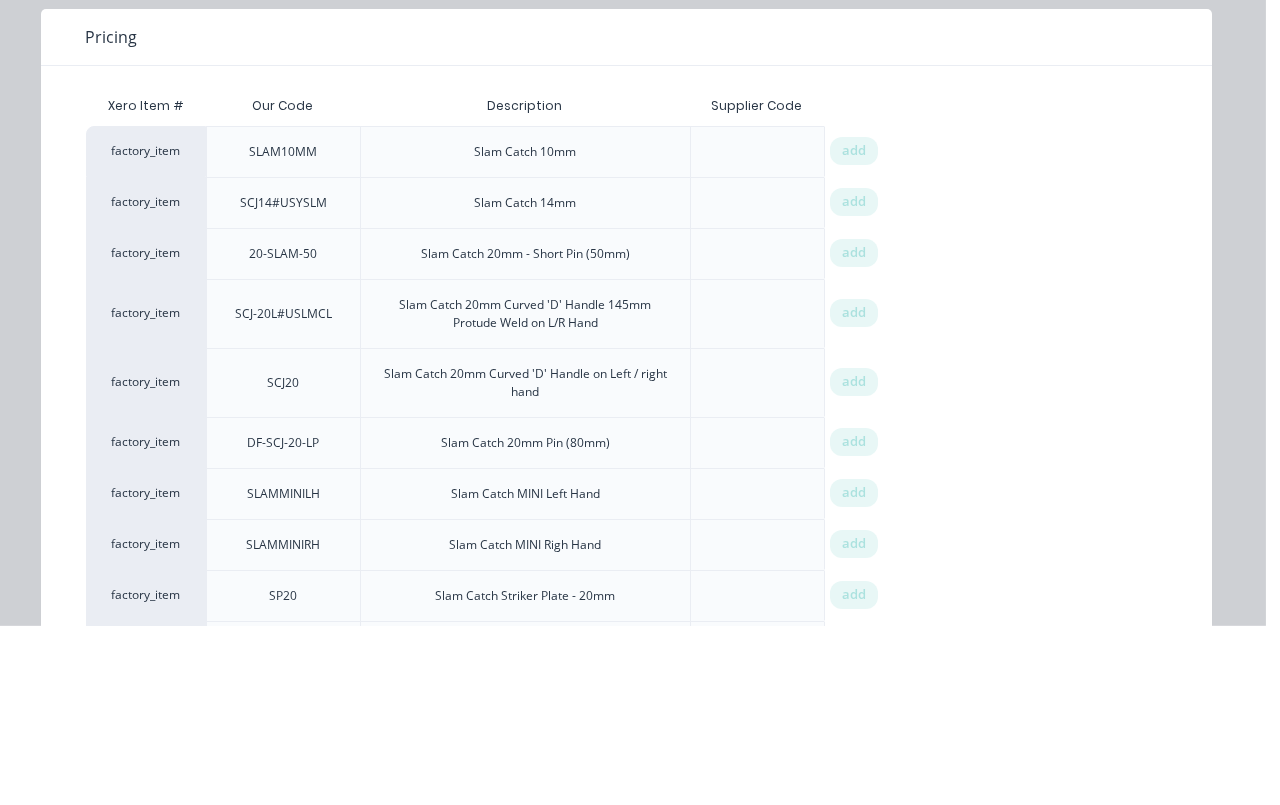 scroll, scrollTop: 767, scrollLeft: 0, axis: vertical 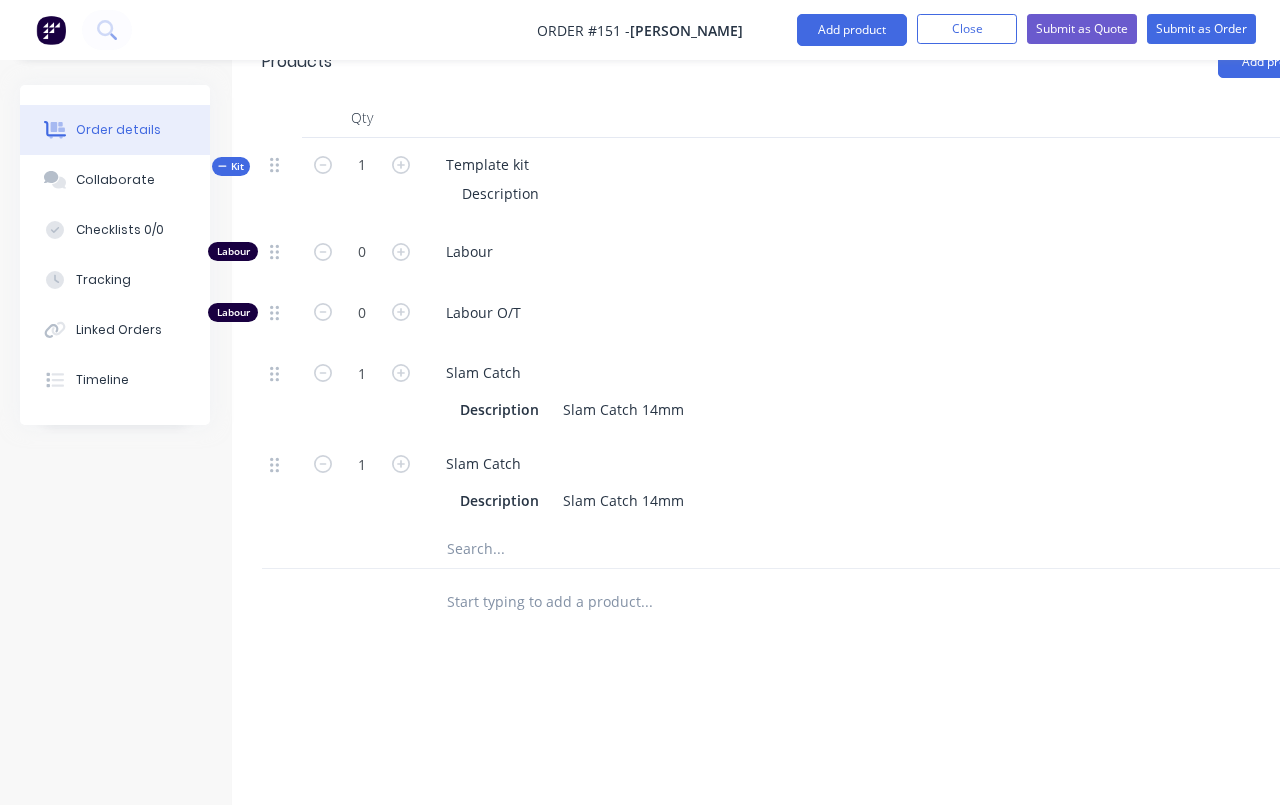 click 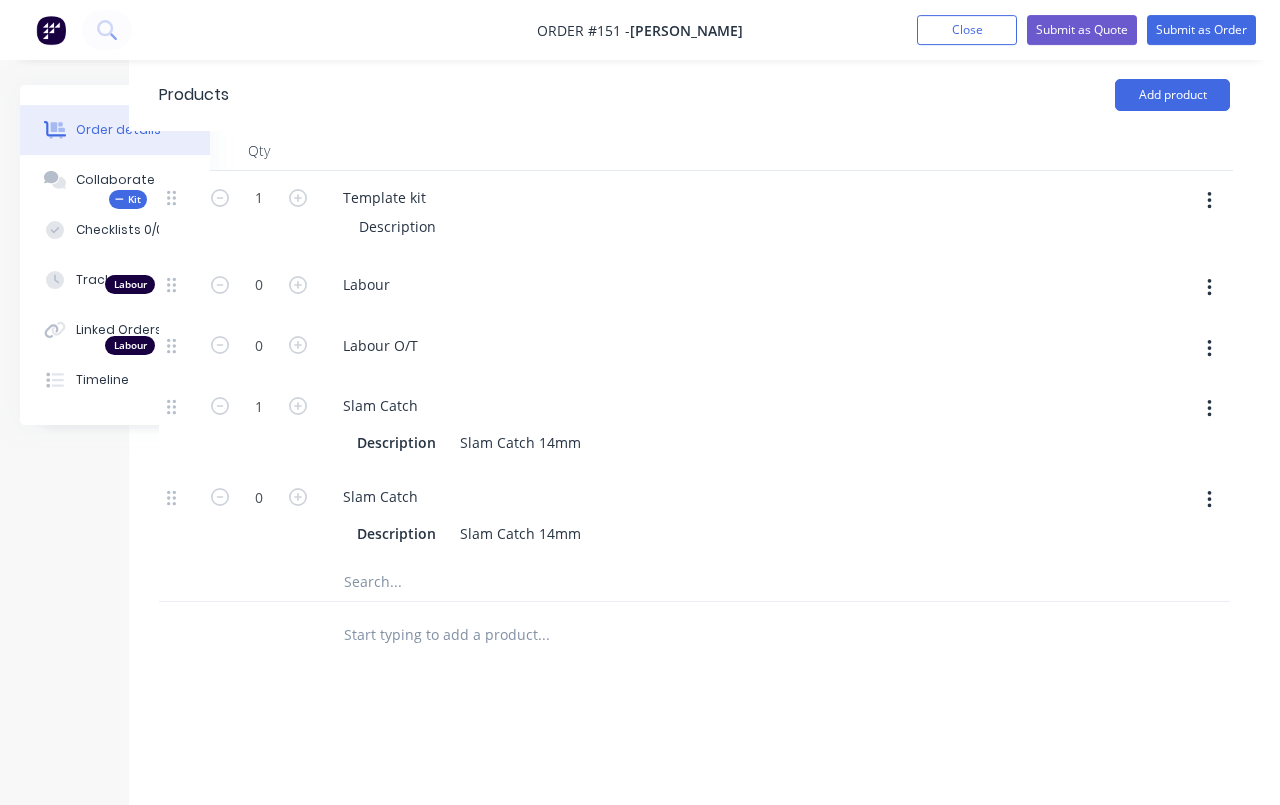 click at bounding box center [1209, 500] 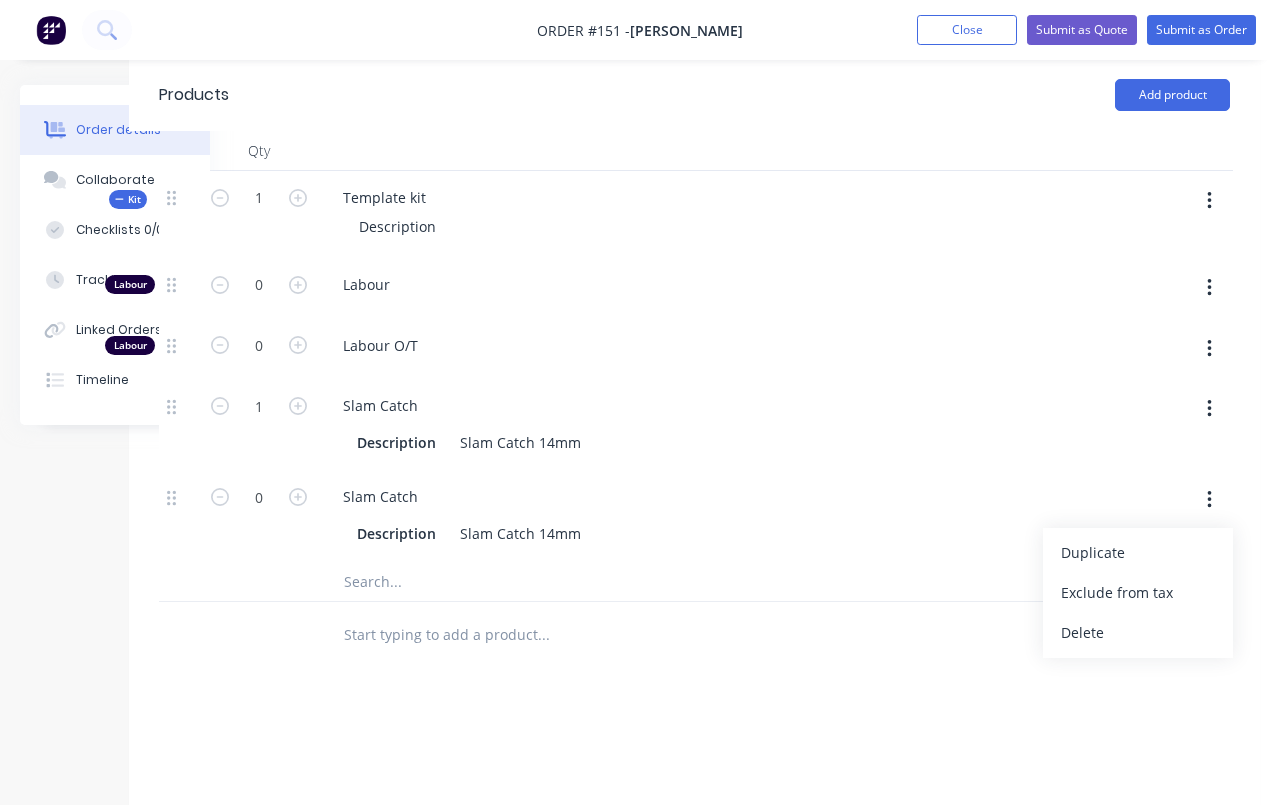 click on "Duplicate" at bounding box center [1138, 552] 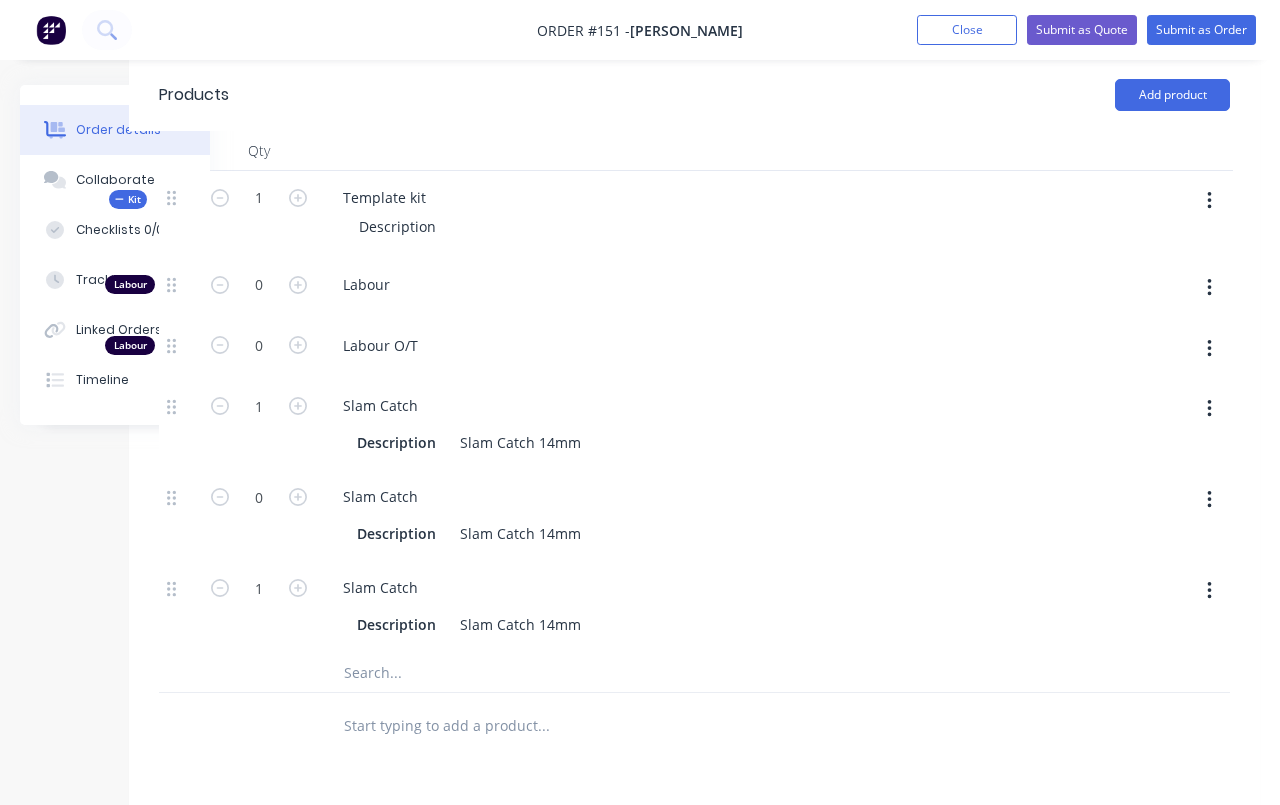 click at bounding box center (1208, 606) 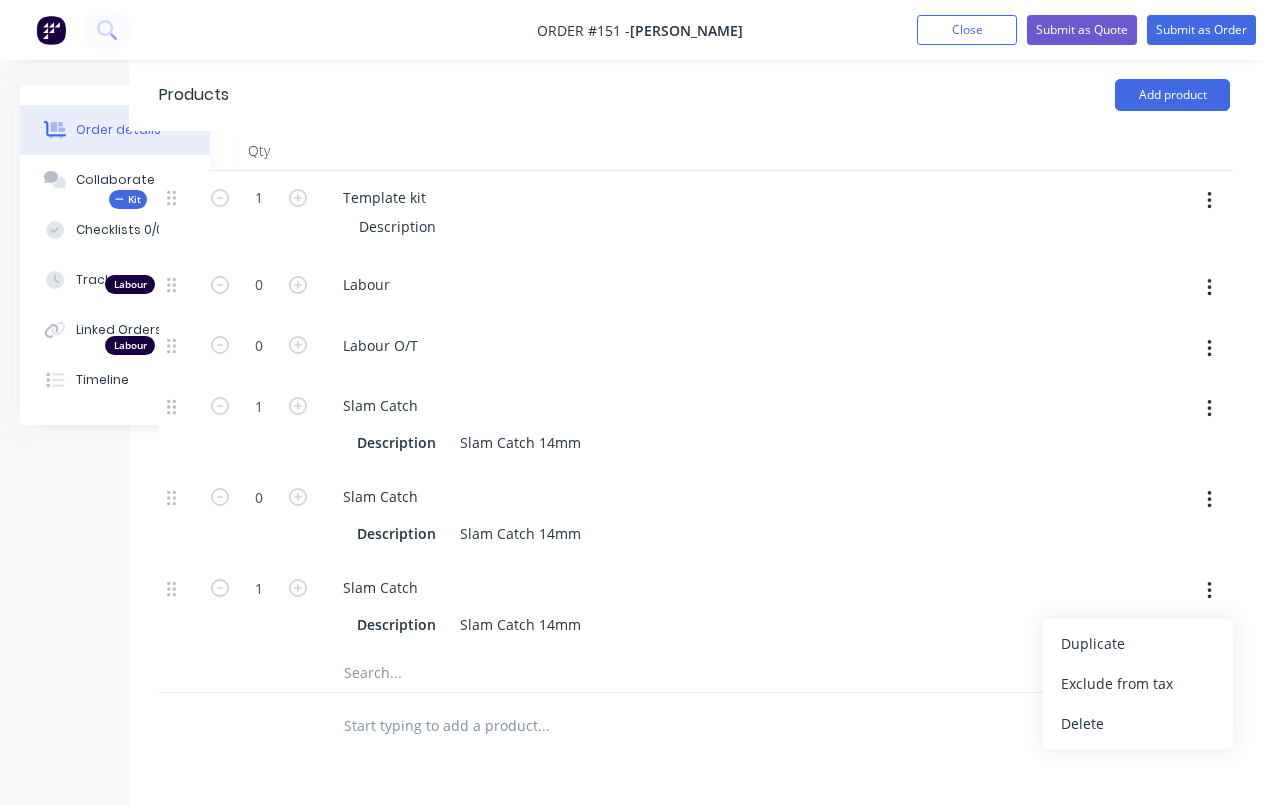 click on "Exclude from tax" at bounding box center (1138, 684) 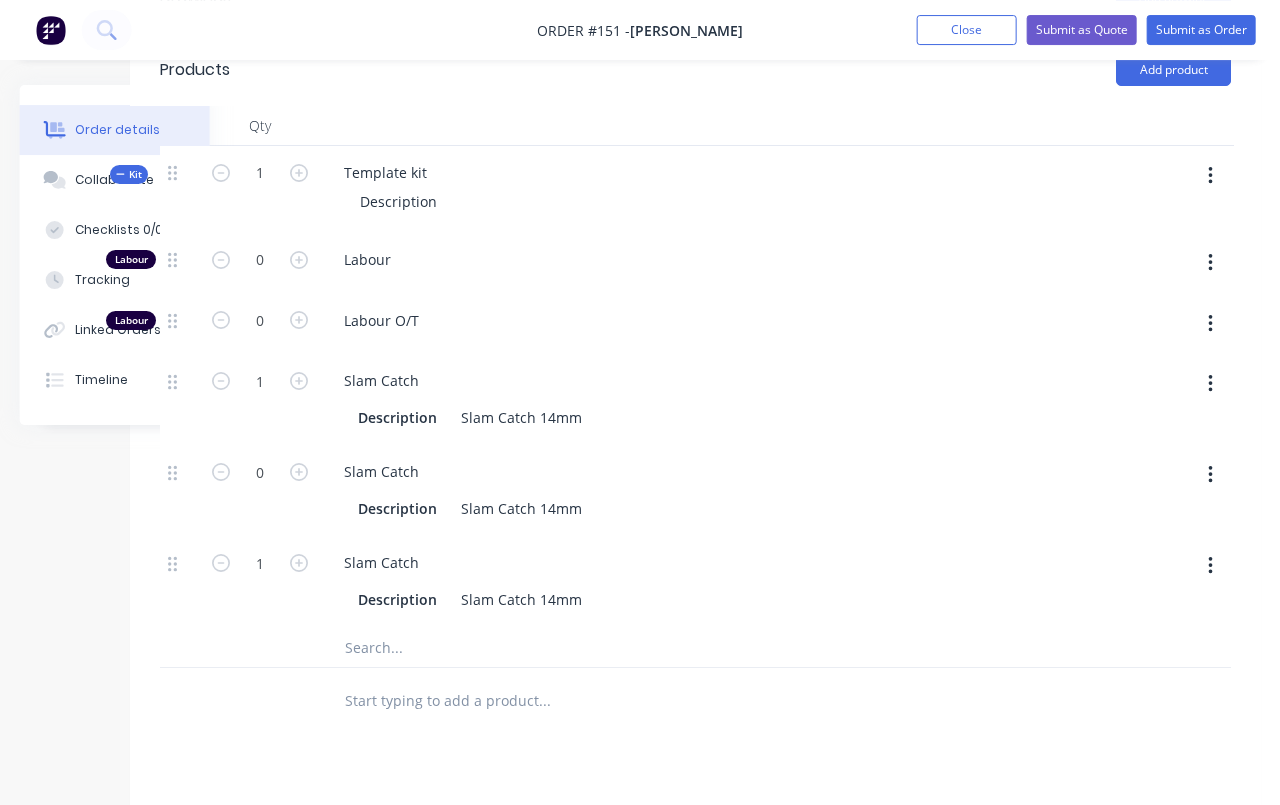 click at bounding box center (1210, 566) 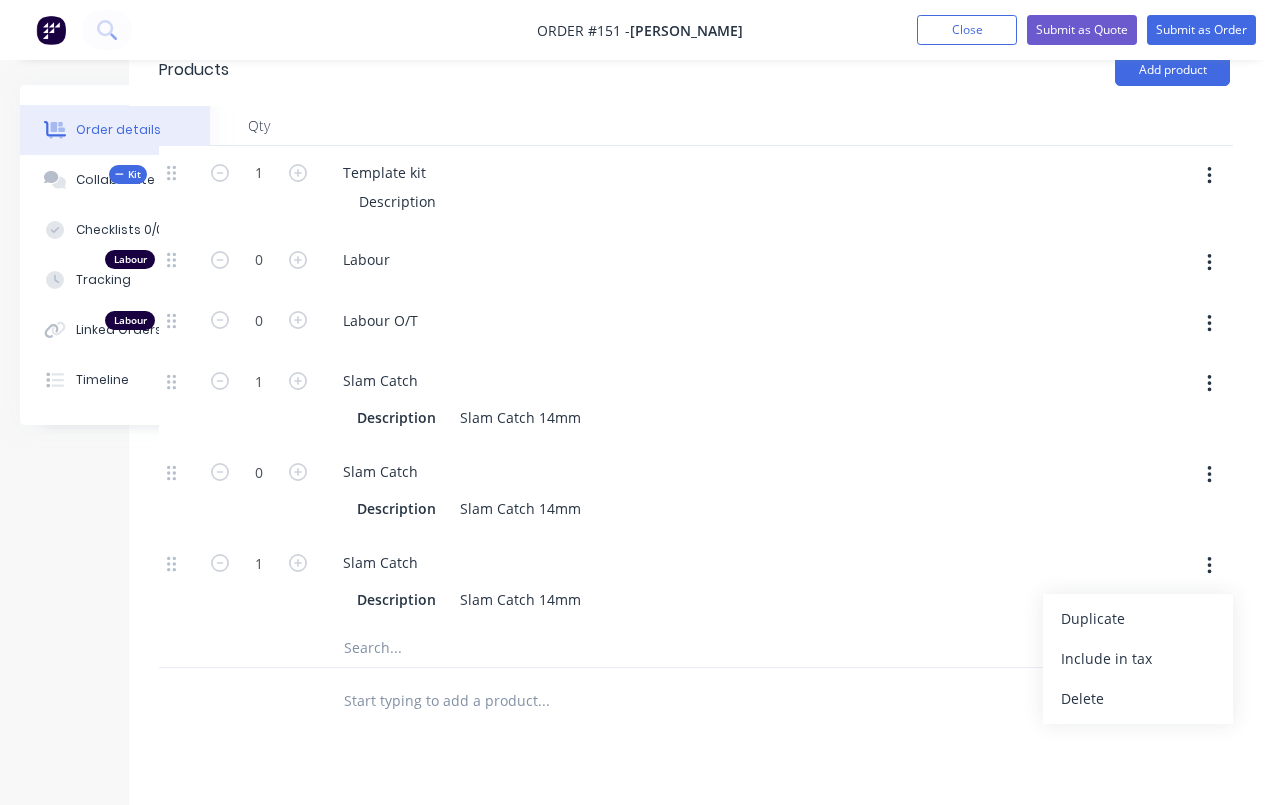 click on "Delete" at bounding box center (1138, 698) 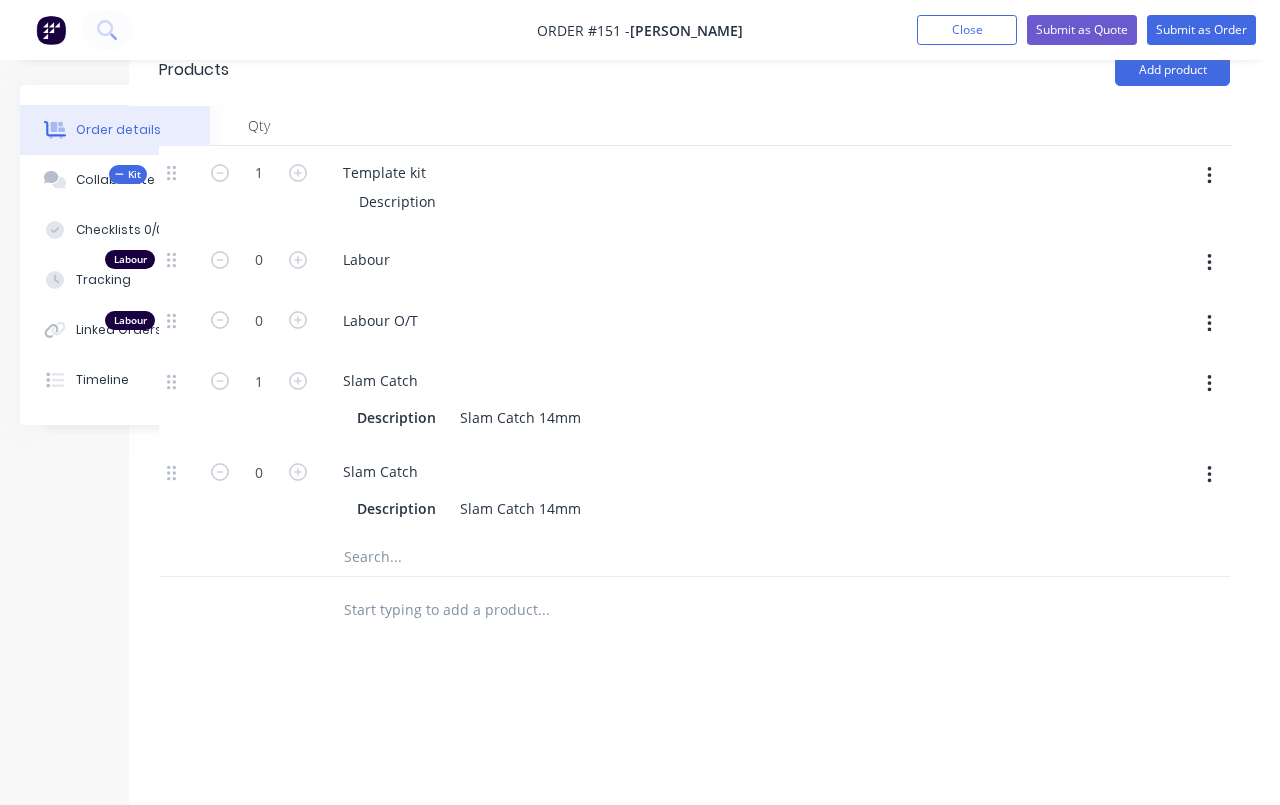 click at bounding box center (1209, 475) 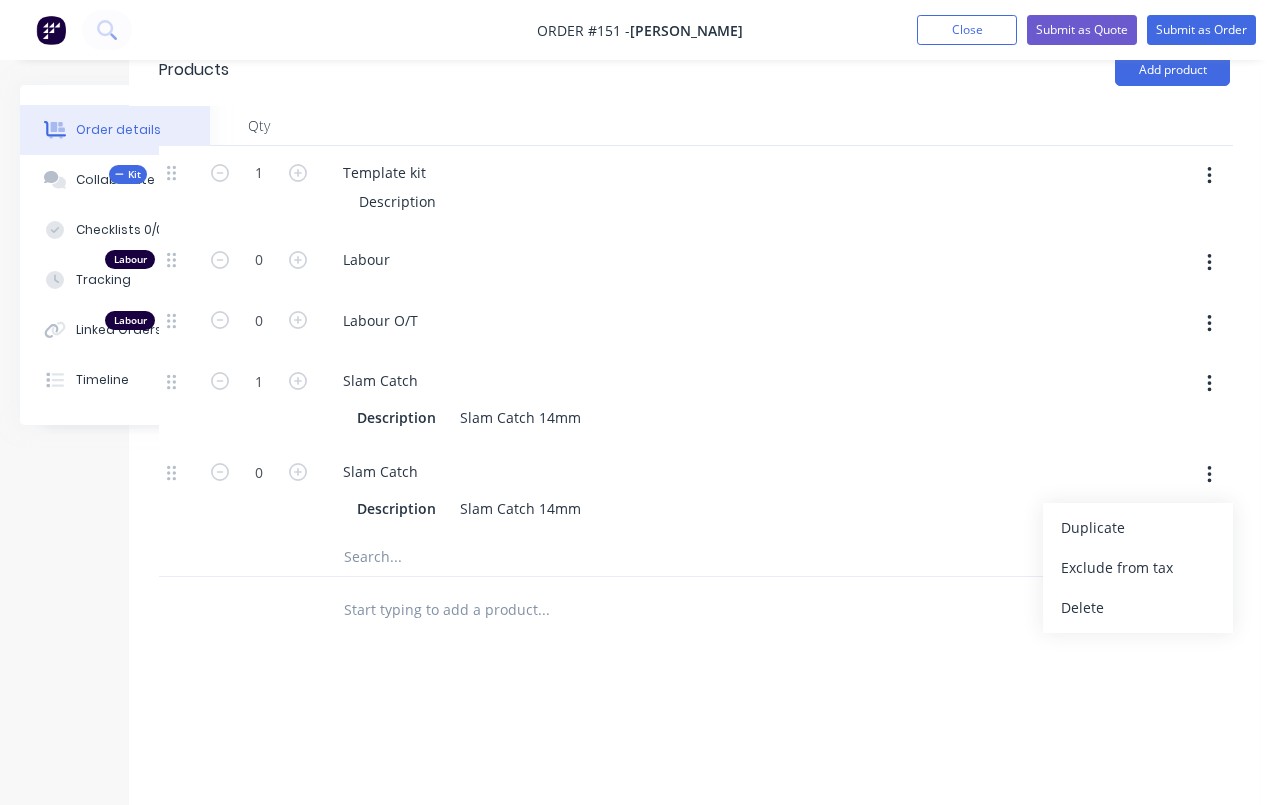 click on "Delete" at bounding box center (1138, 607) 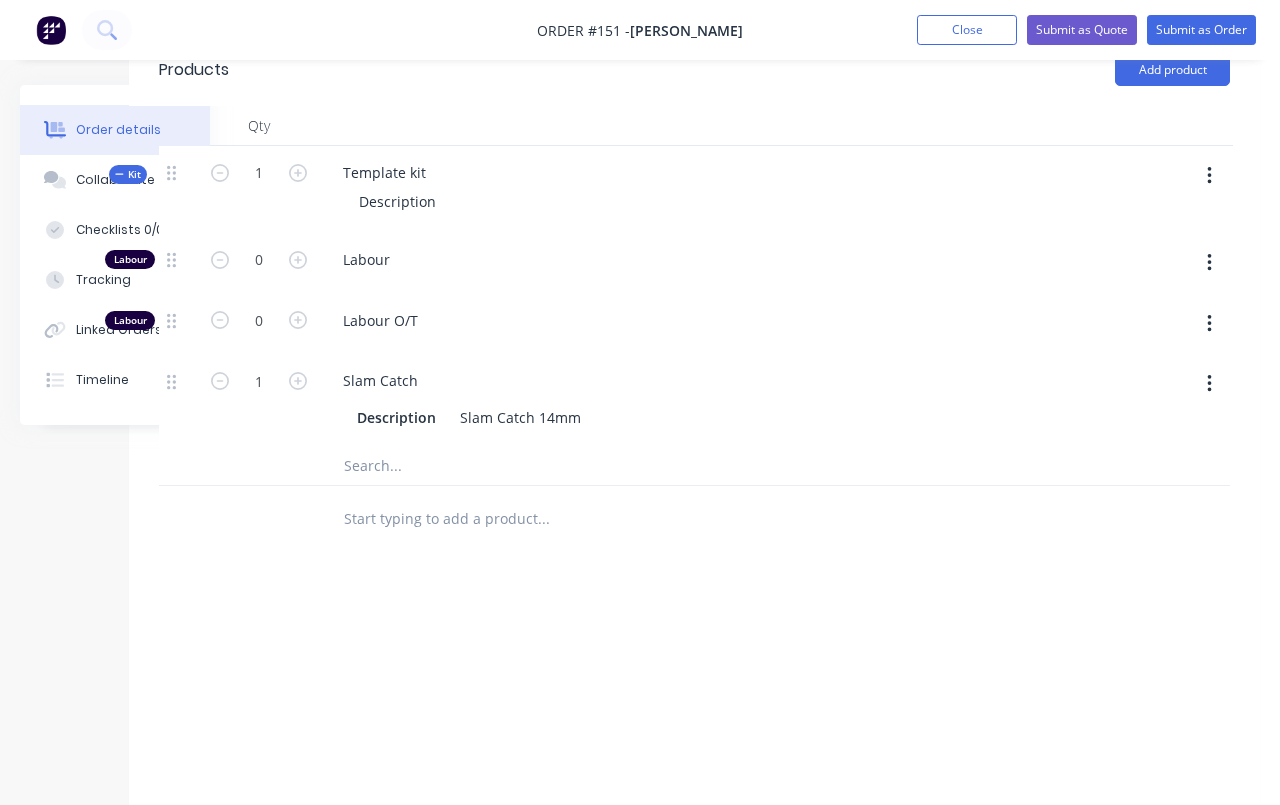 click at bounding box center (1209, 176) 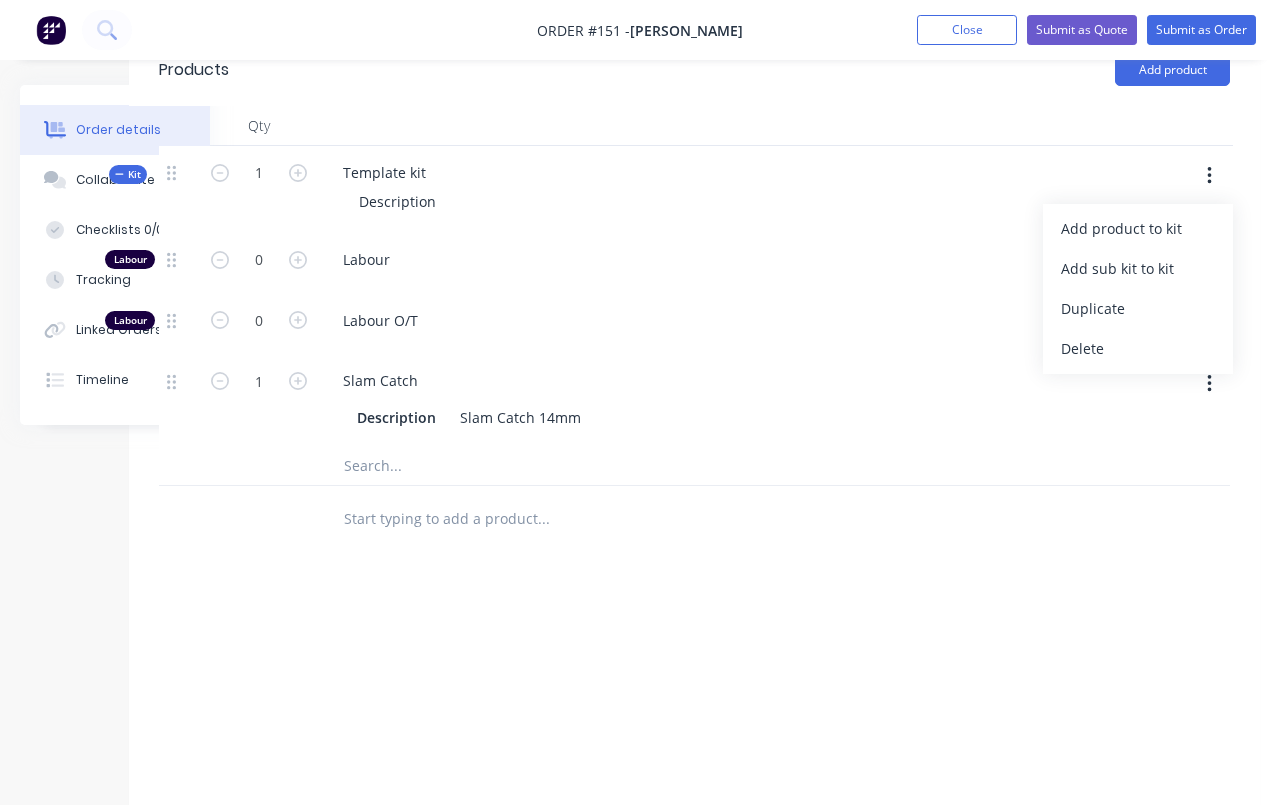 click on "Add product to kit" at bounding box center (1138, 228) 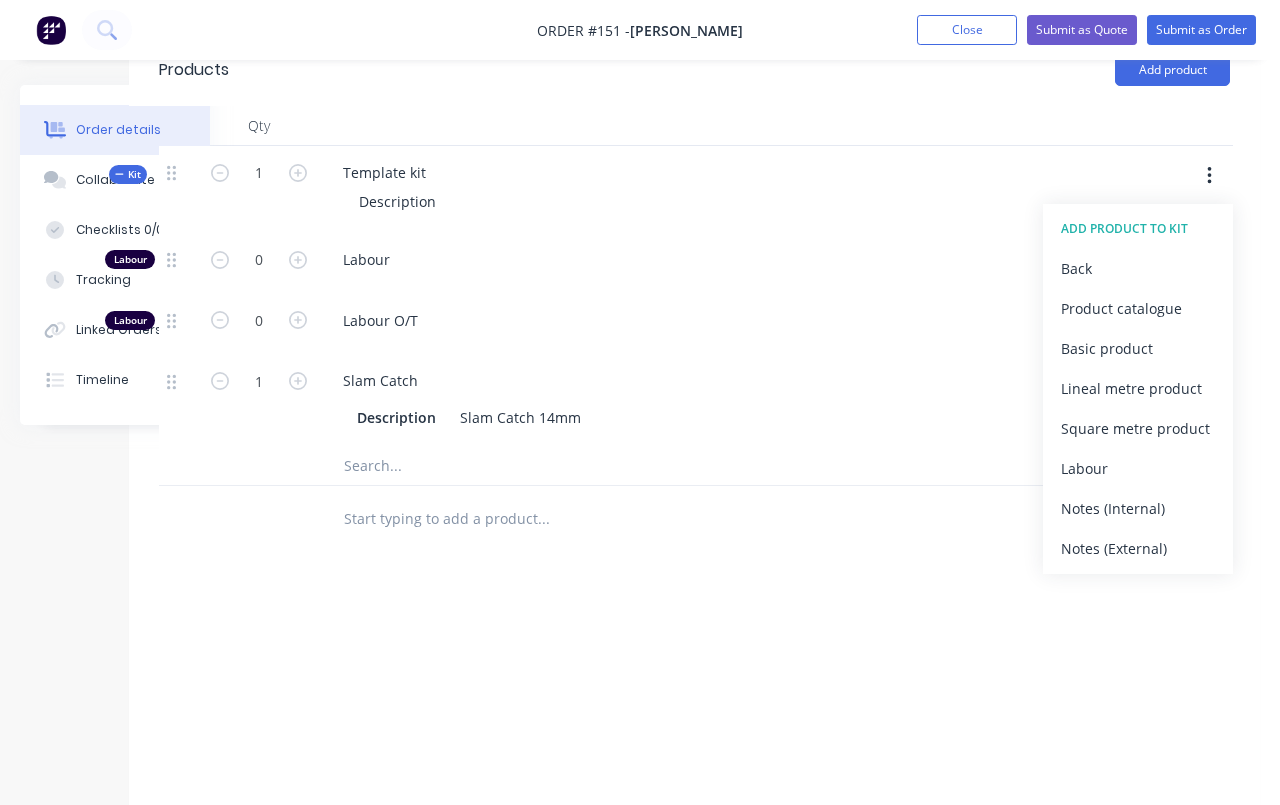 click on "Product catalogue" at bounding box center (1138, 308) 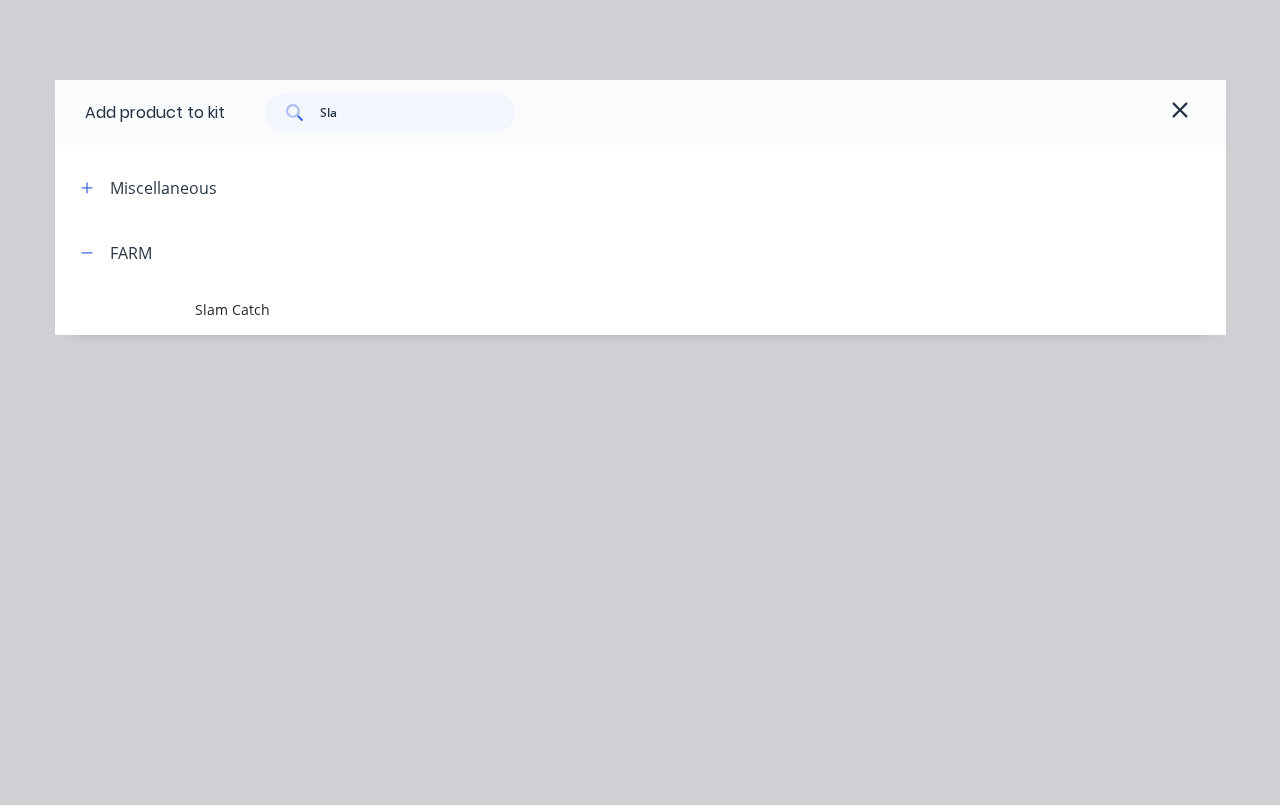 click on "Slam Catch" at bounding box center [607, 309] 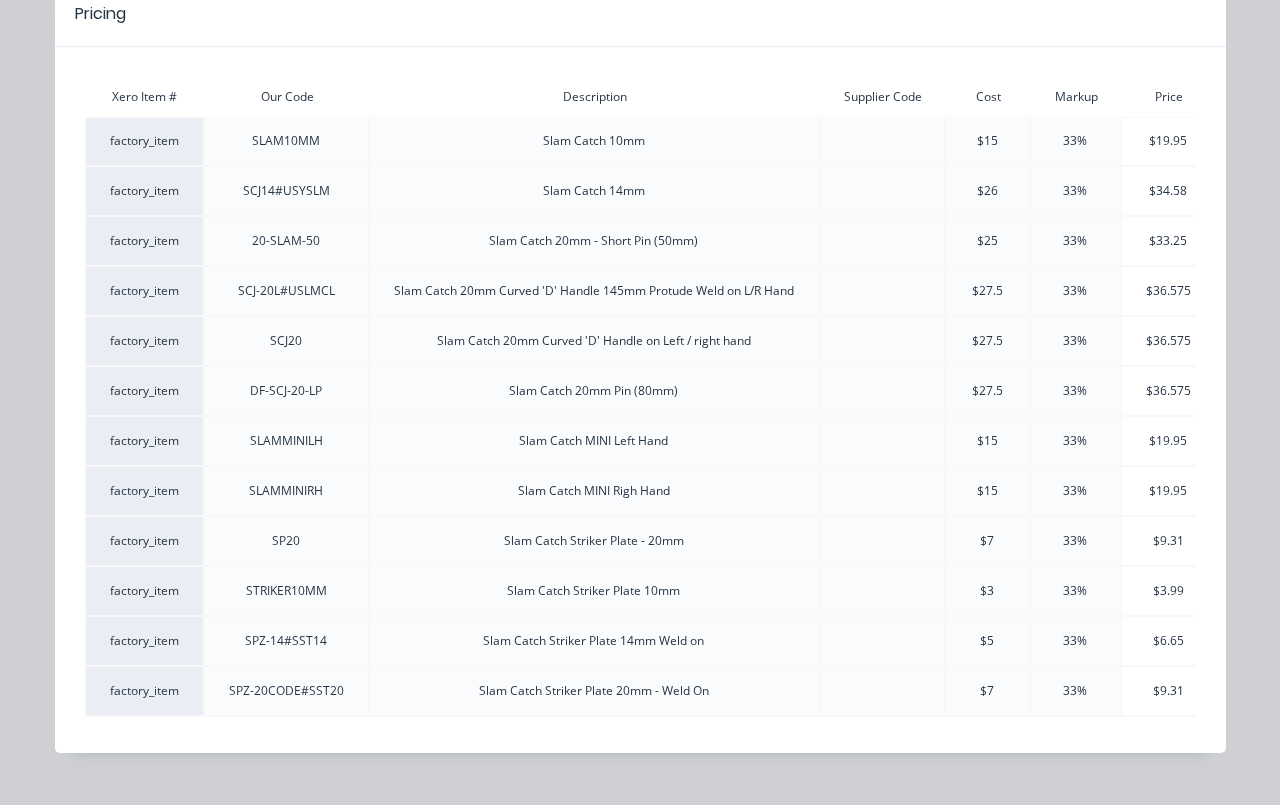 scroll, scrollTop: 205, scrollLeft: 0, axis: vertical 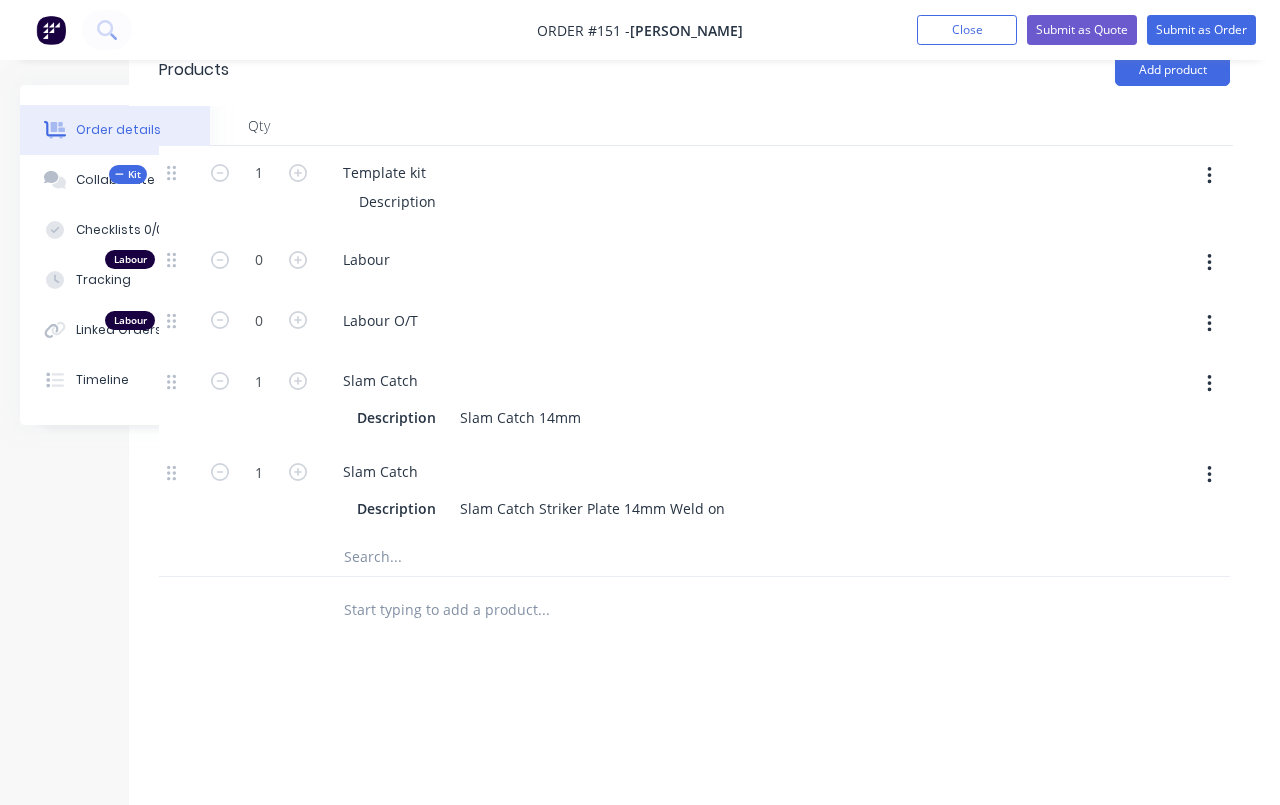 click 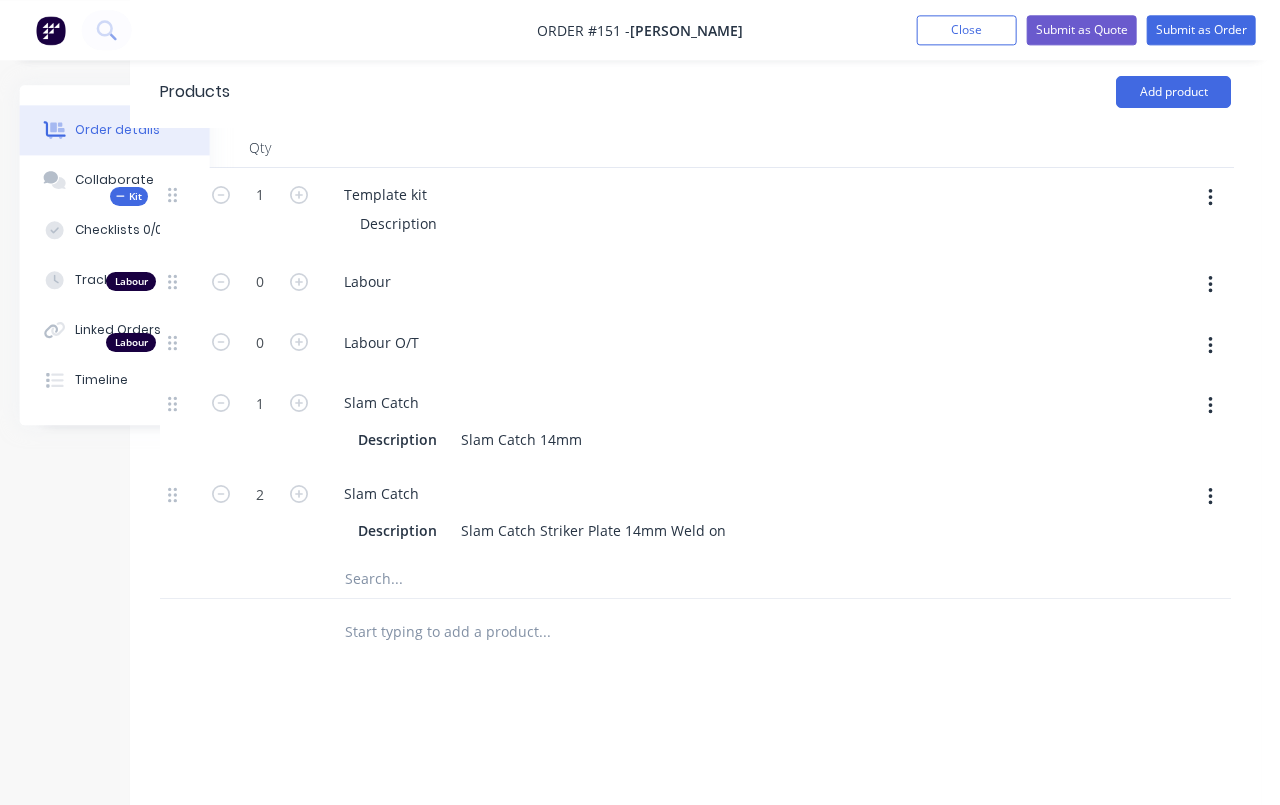 scroll, scrollTop: 667, scrollLeft: 111, axis: both 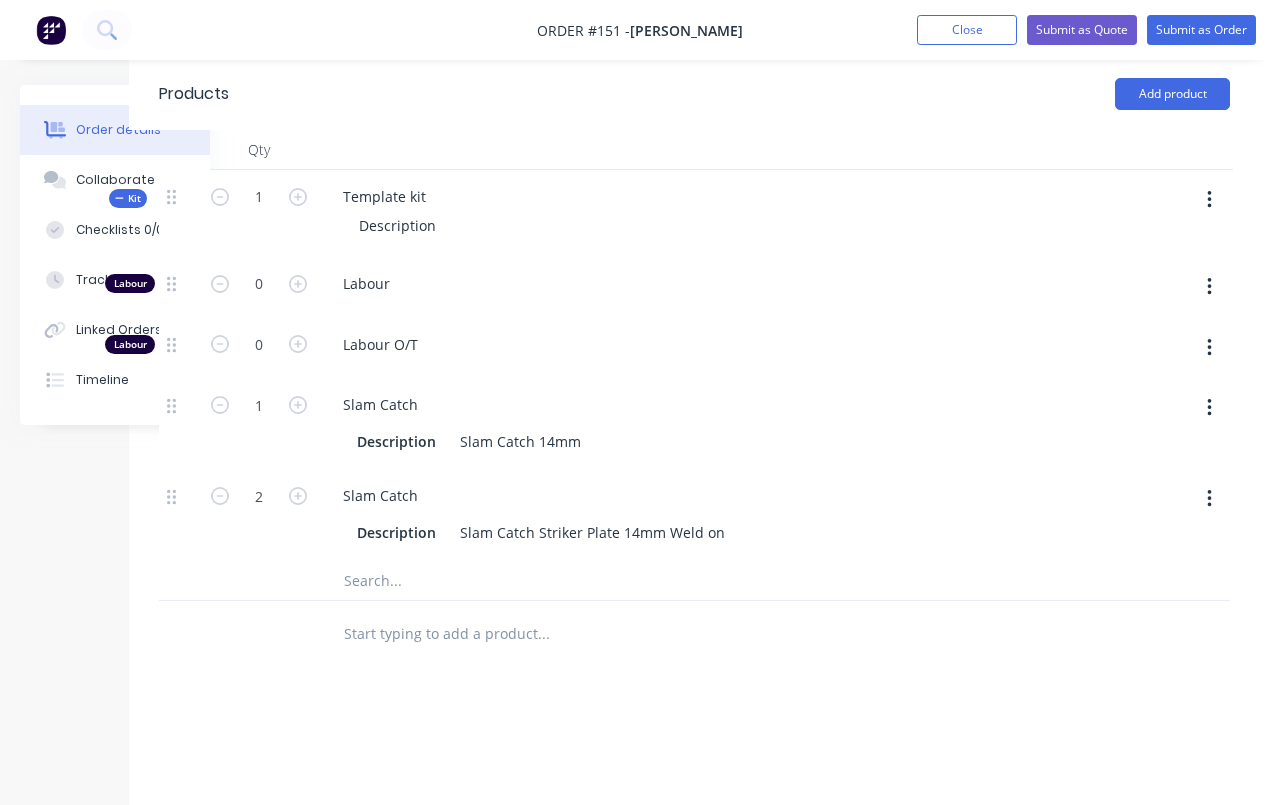 click at bounding box center (543, 580) 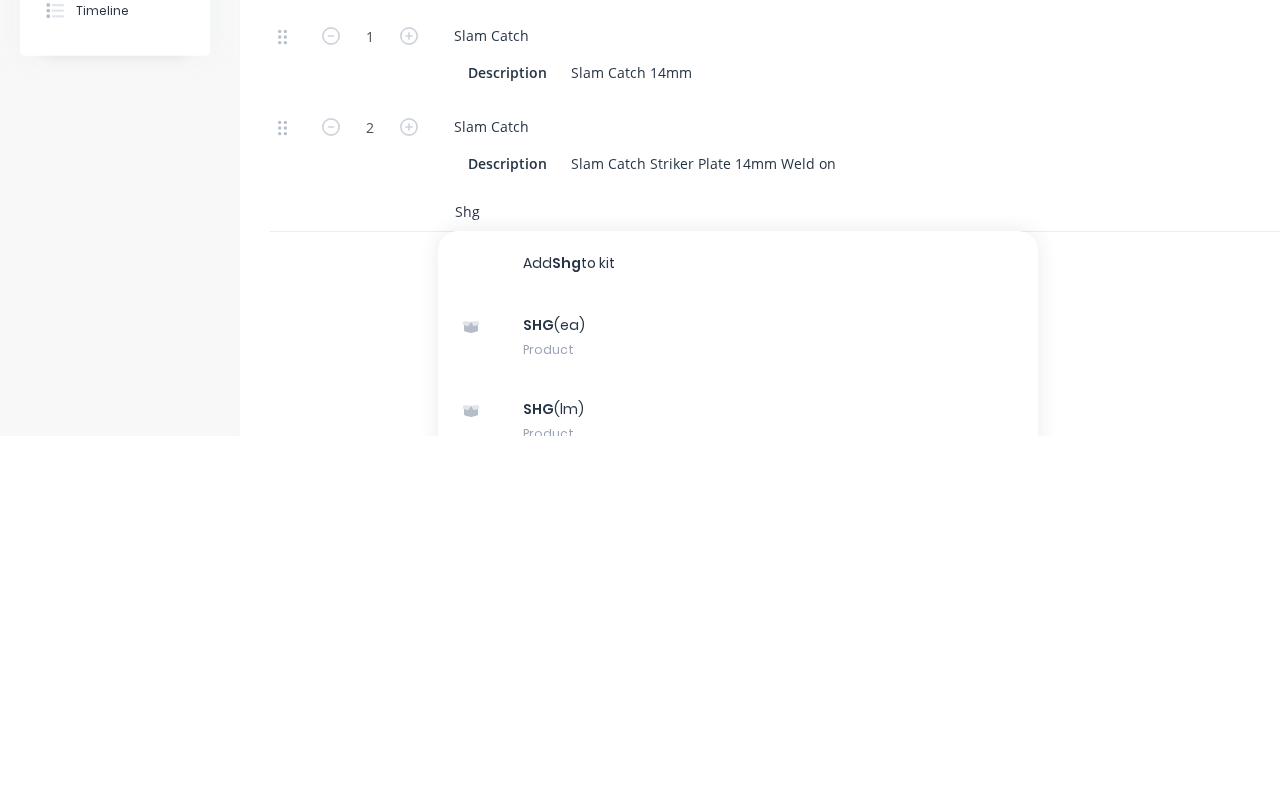 scroll, scrollTop: 668, scrollLeft: 1, axis: both 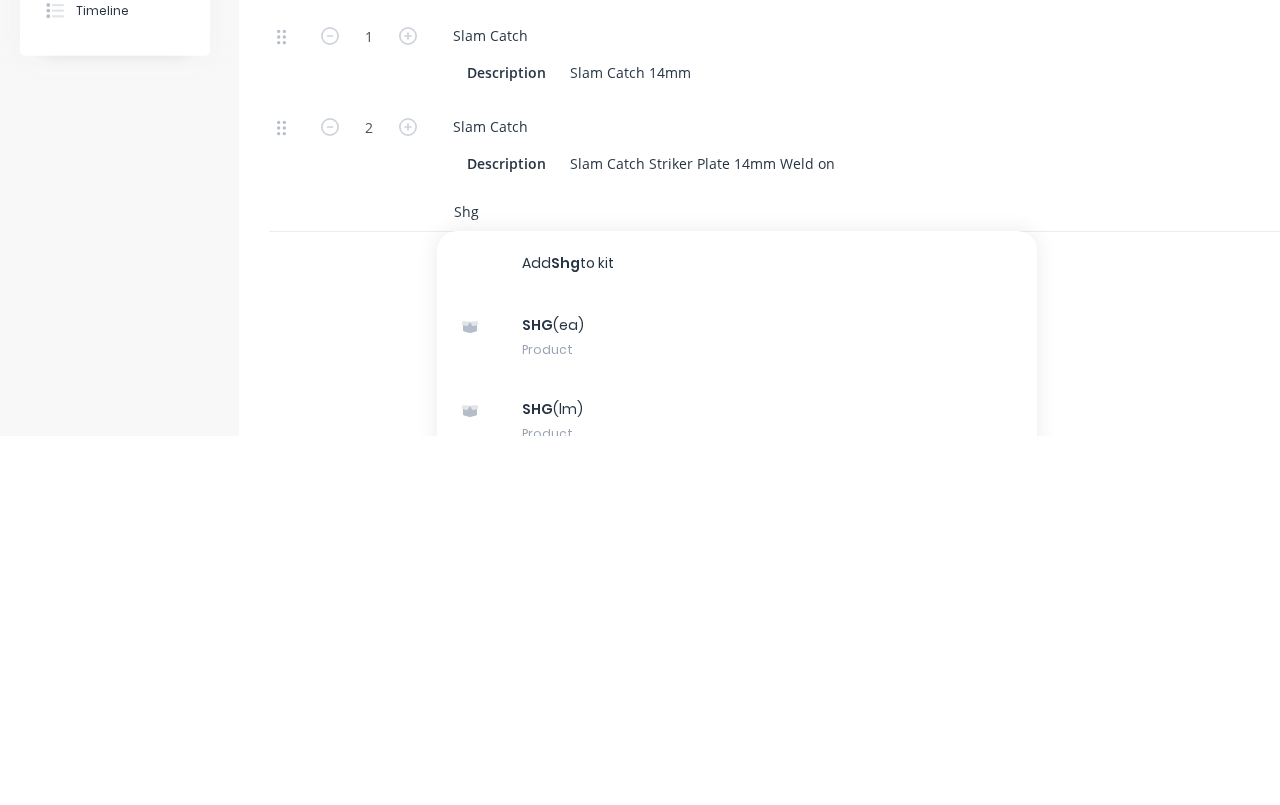 type on "Shg" 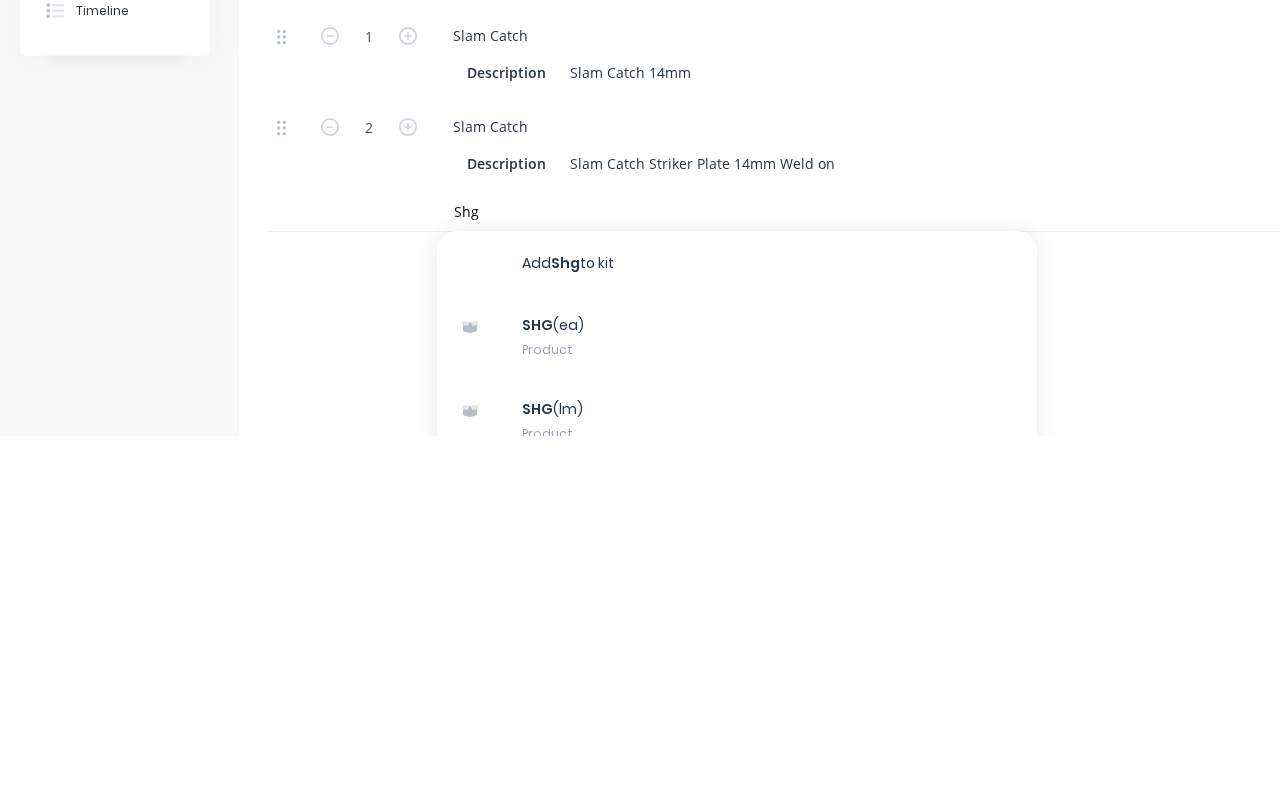 click on "SHG  (ea) Product" at bounding box center (737, 706) 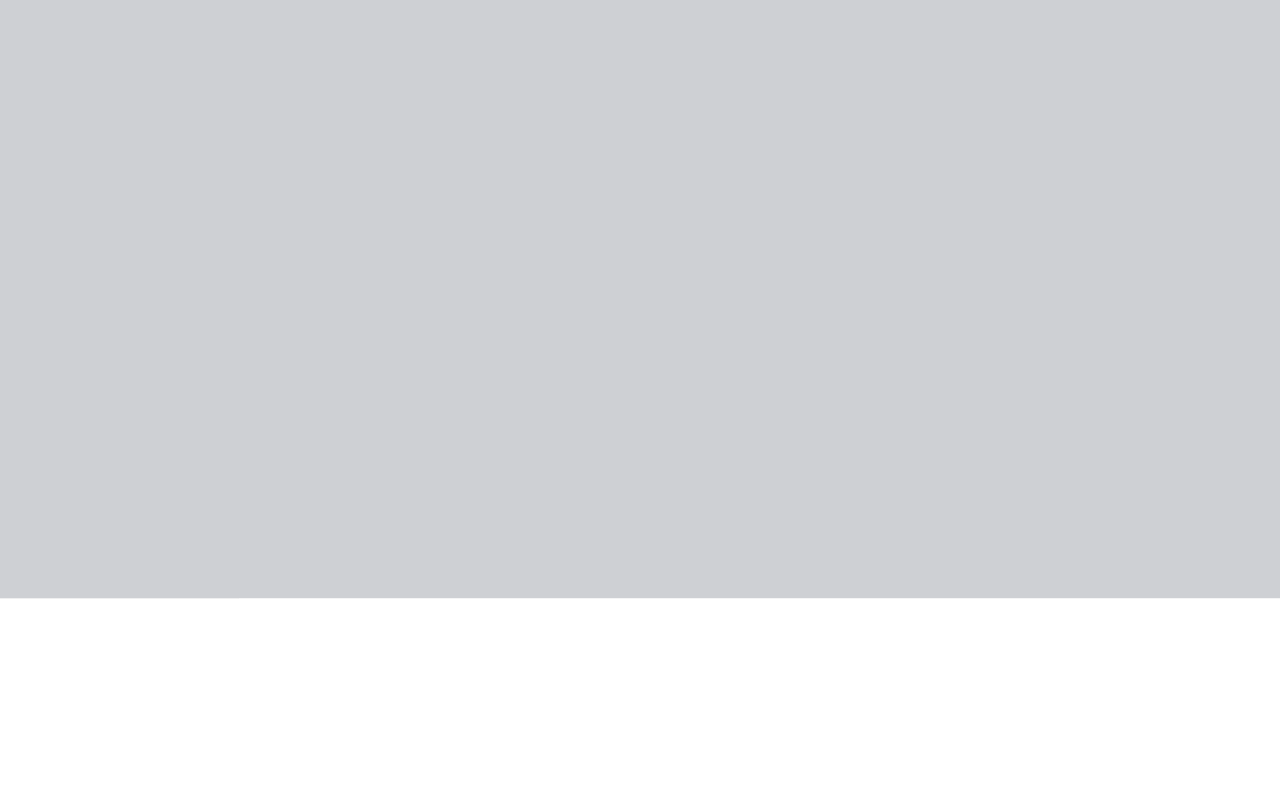 scroll, scrollTop: 858, scrollLeft: 1, axis: both 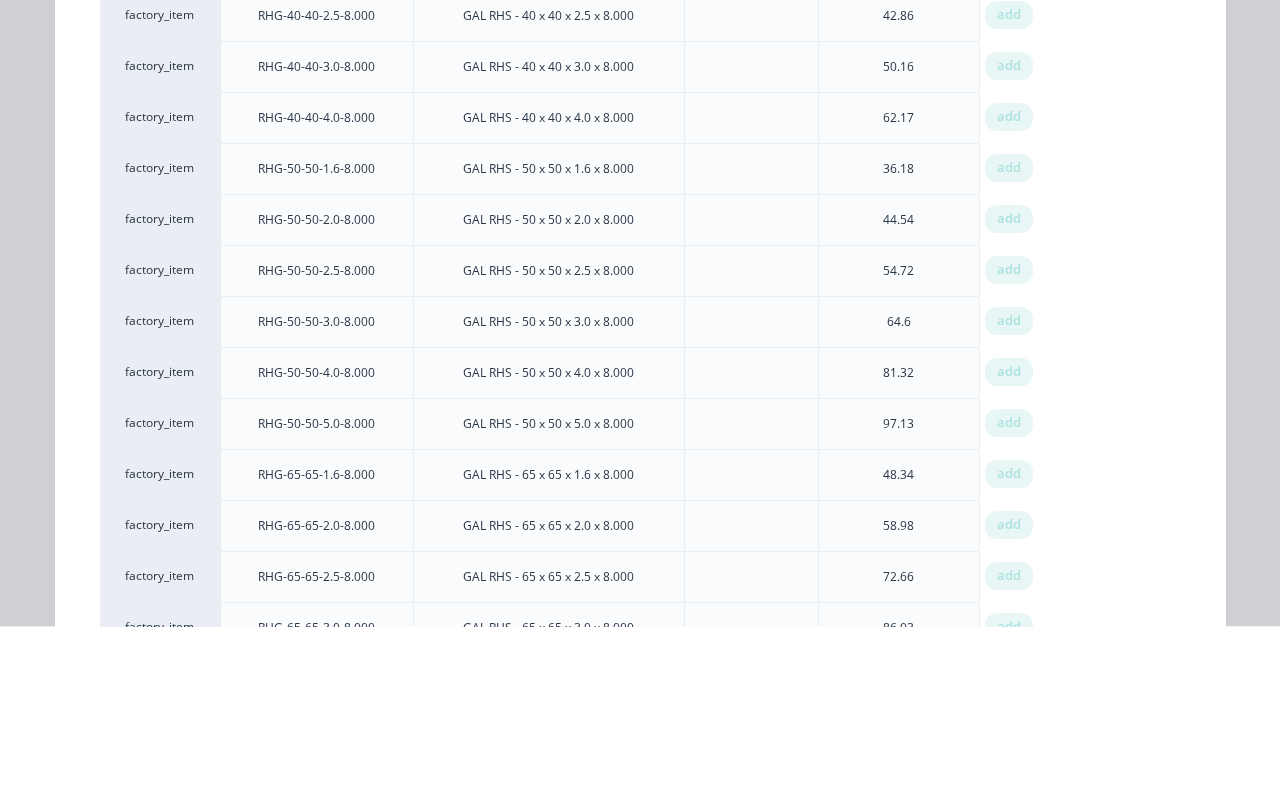 click on "add" at bounding box center (1009, 347) 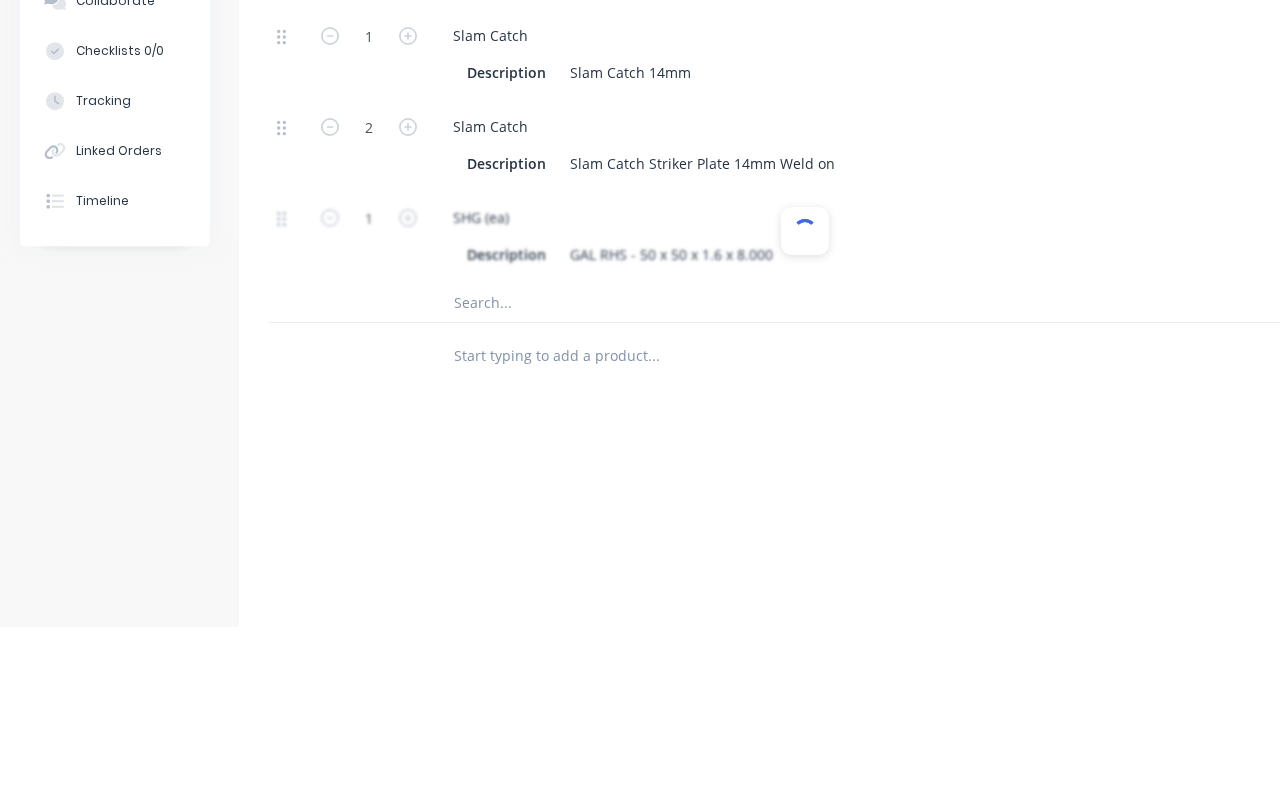 scroll, scrollTop: 859, scrollLeft: 2, axis: both 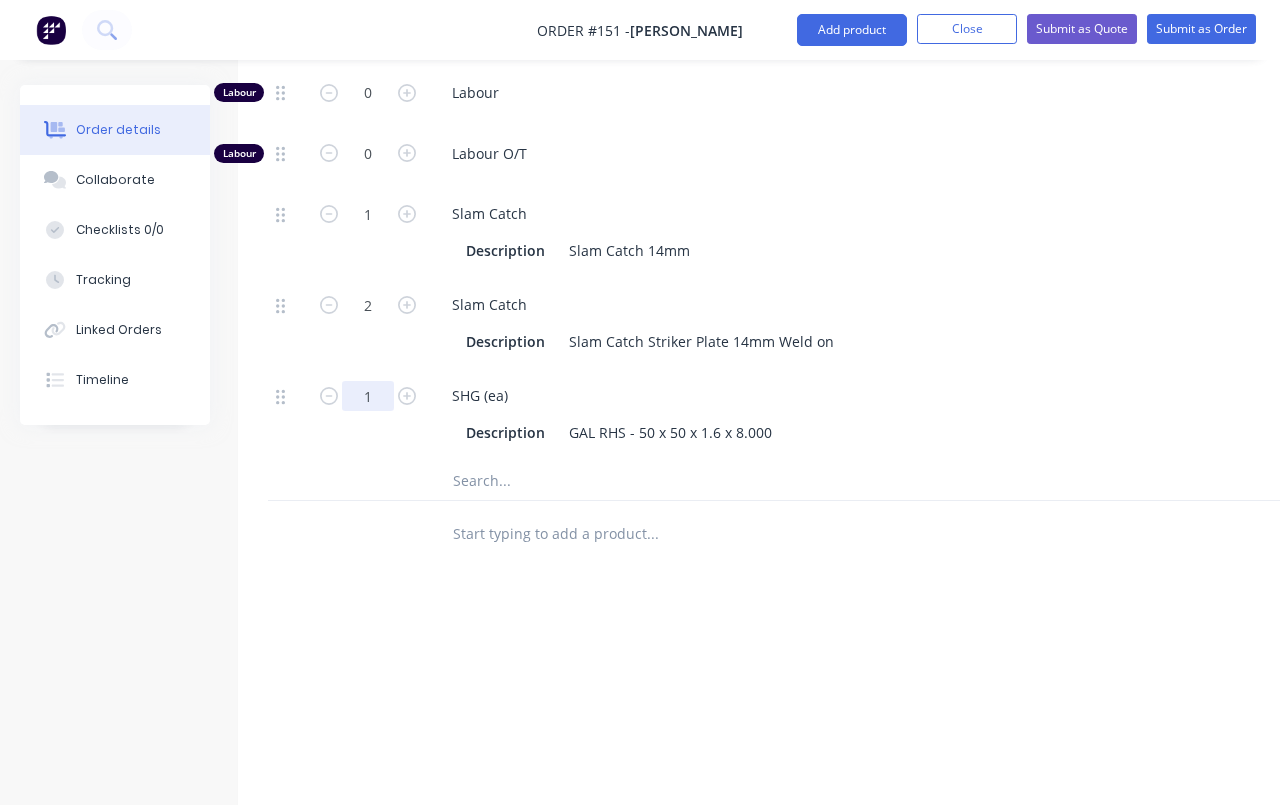 click on "1" at bounding box center (368, 93) 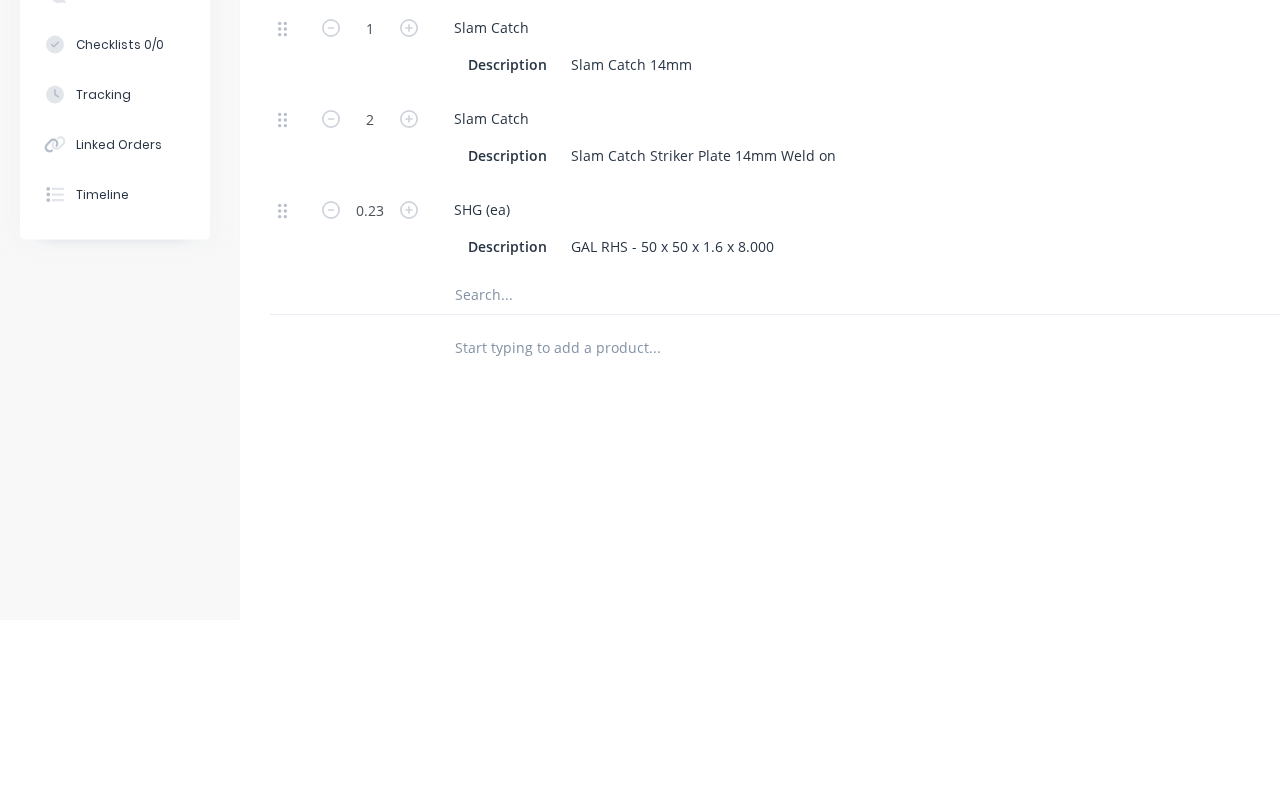 scroll, scrollTop: 921, scrollLeft: 0, axis: vertical 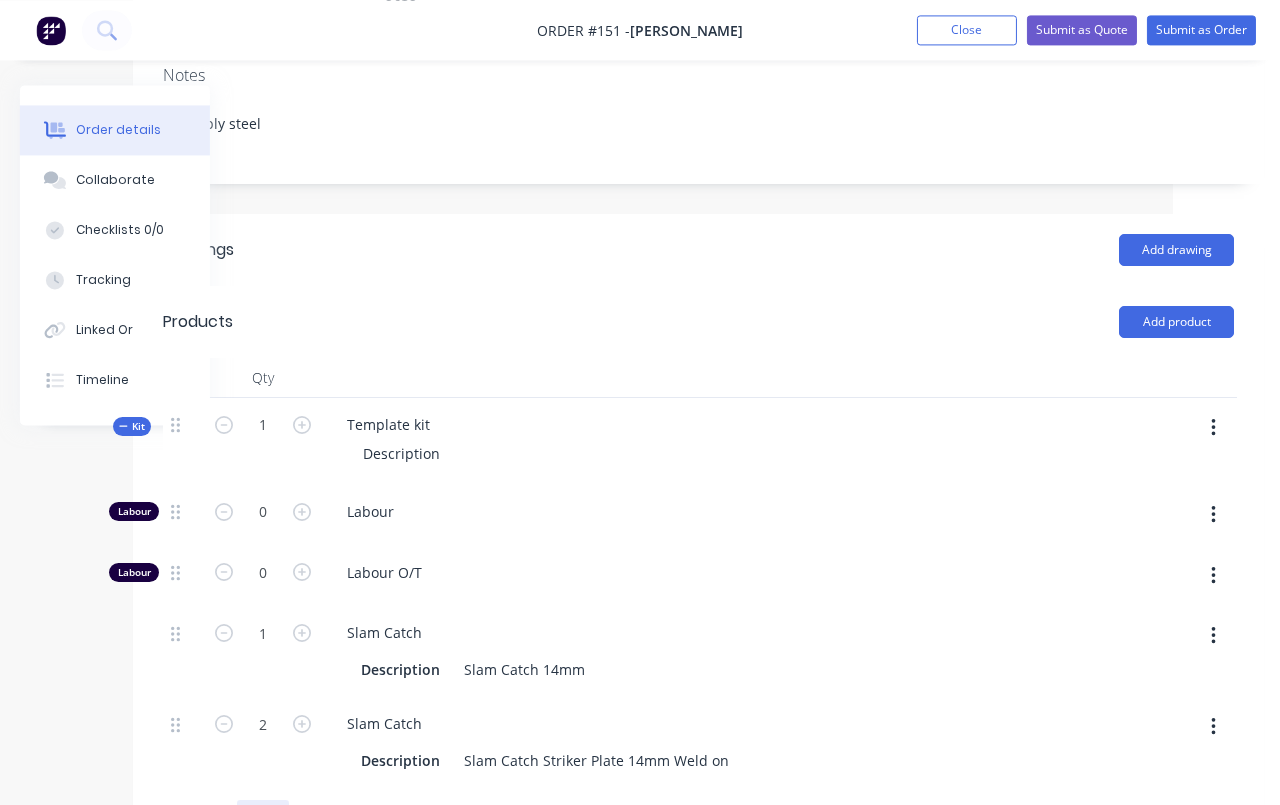 type on "0.23" 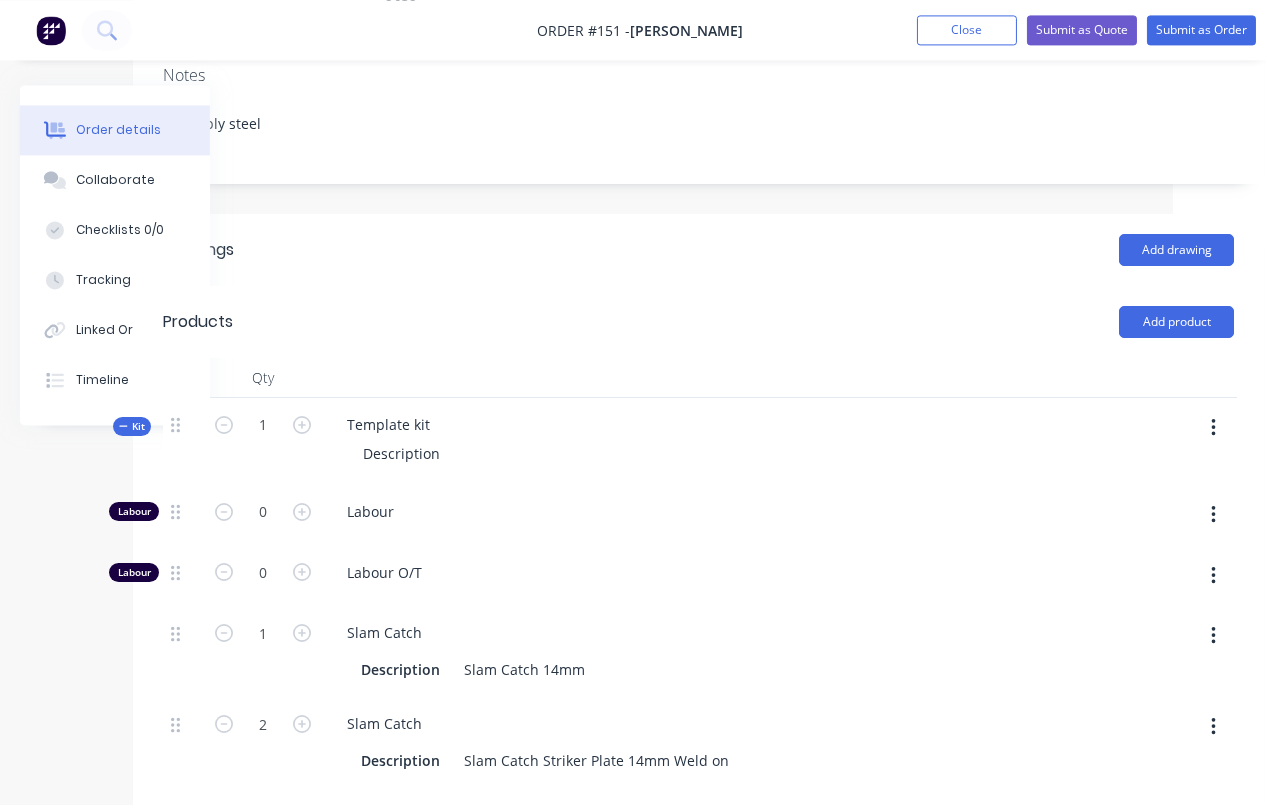 click on "Submit as Order" at bounding box center [1201, 30] 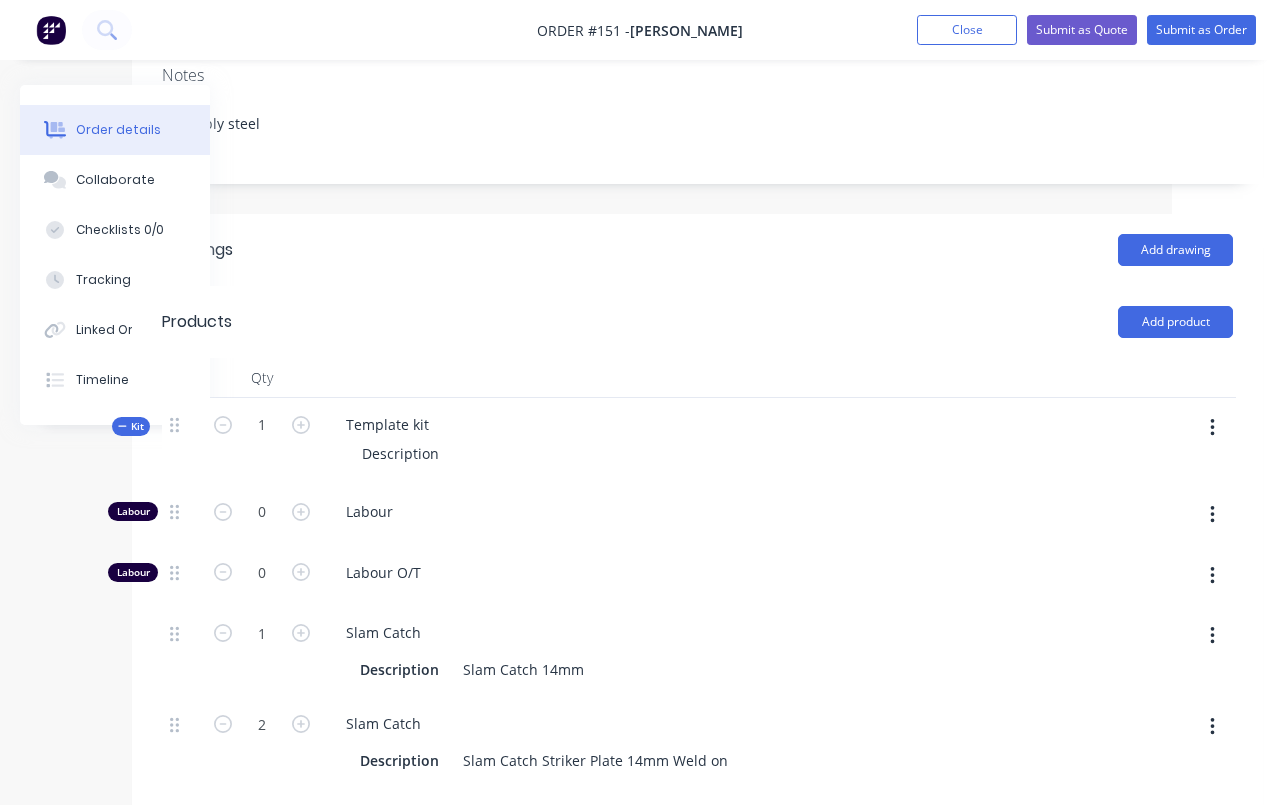 scroll, scrollTop: 35, scrollLeft: 108, axis: both 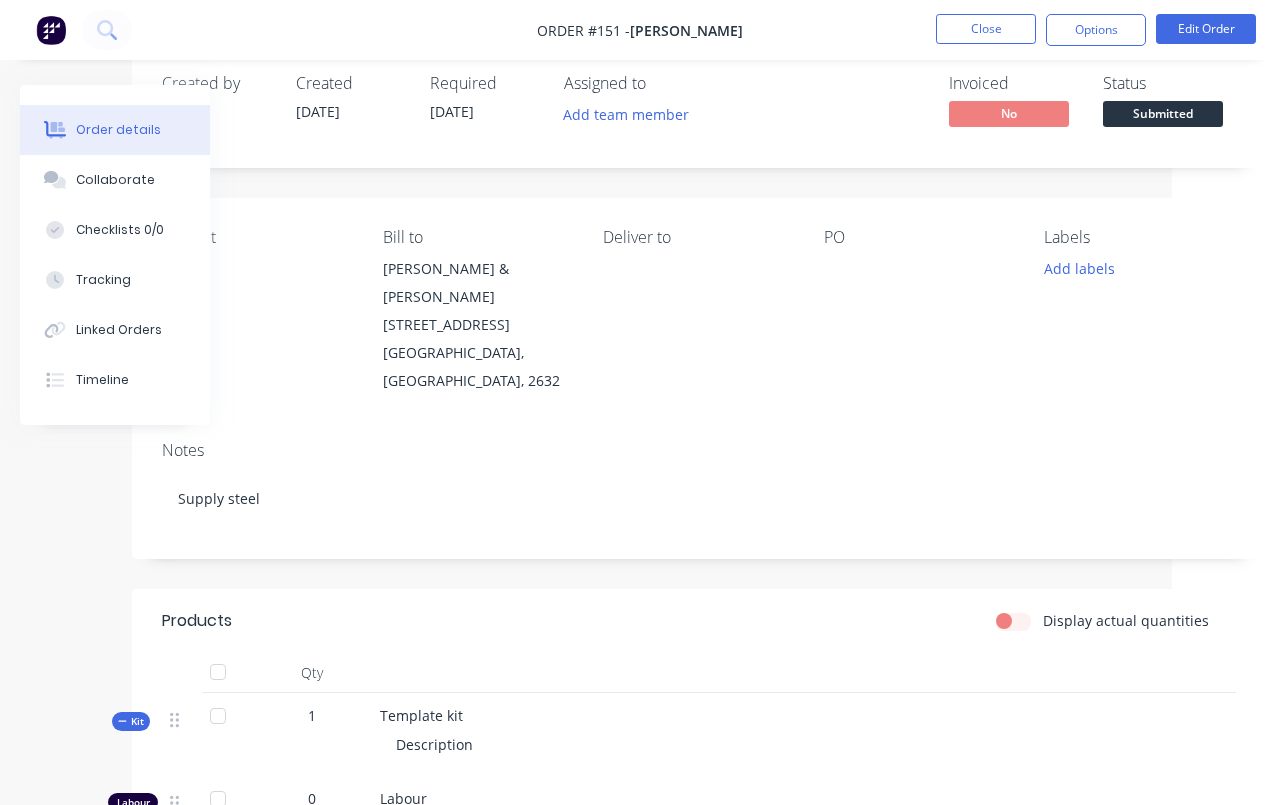 click on "Submitted" at bounding box center [1163, 113] 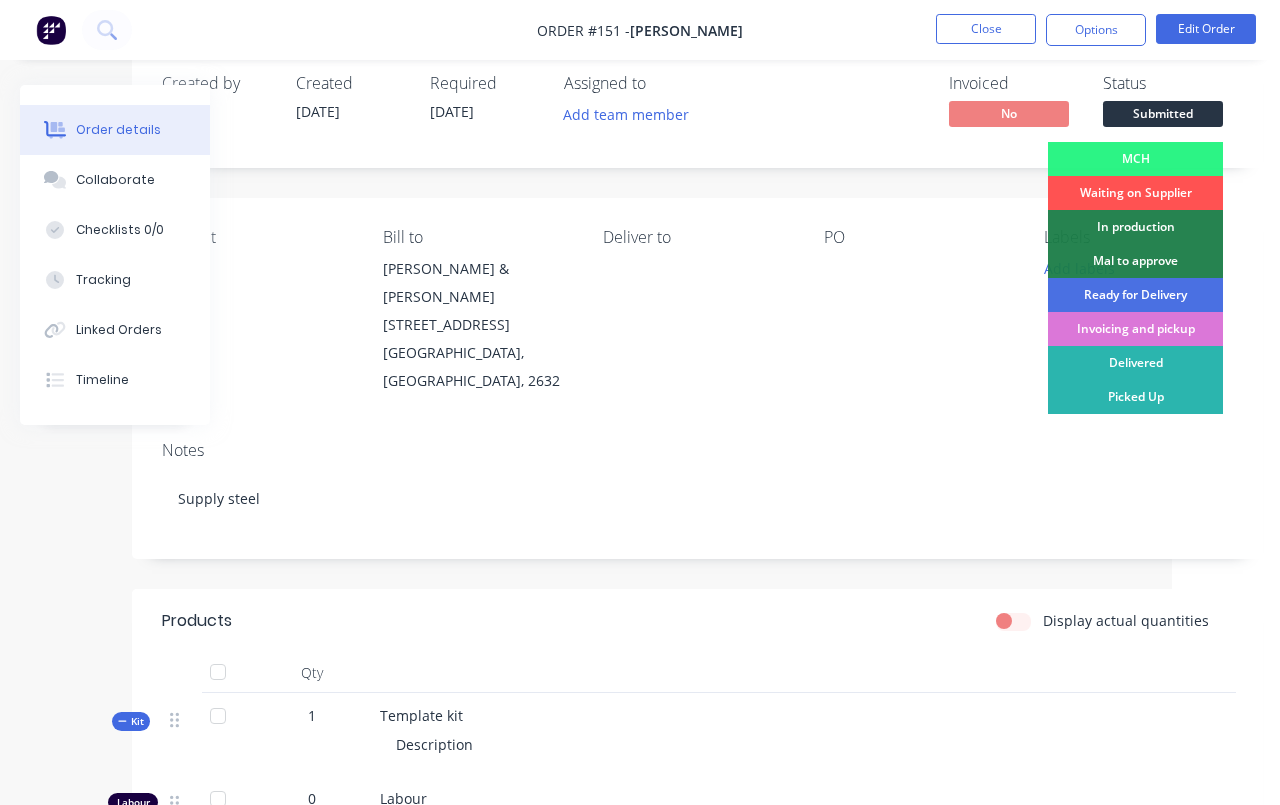 click on "Mal to approve" at bounding box center (1135, 261) 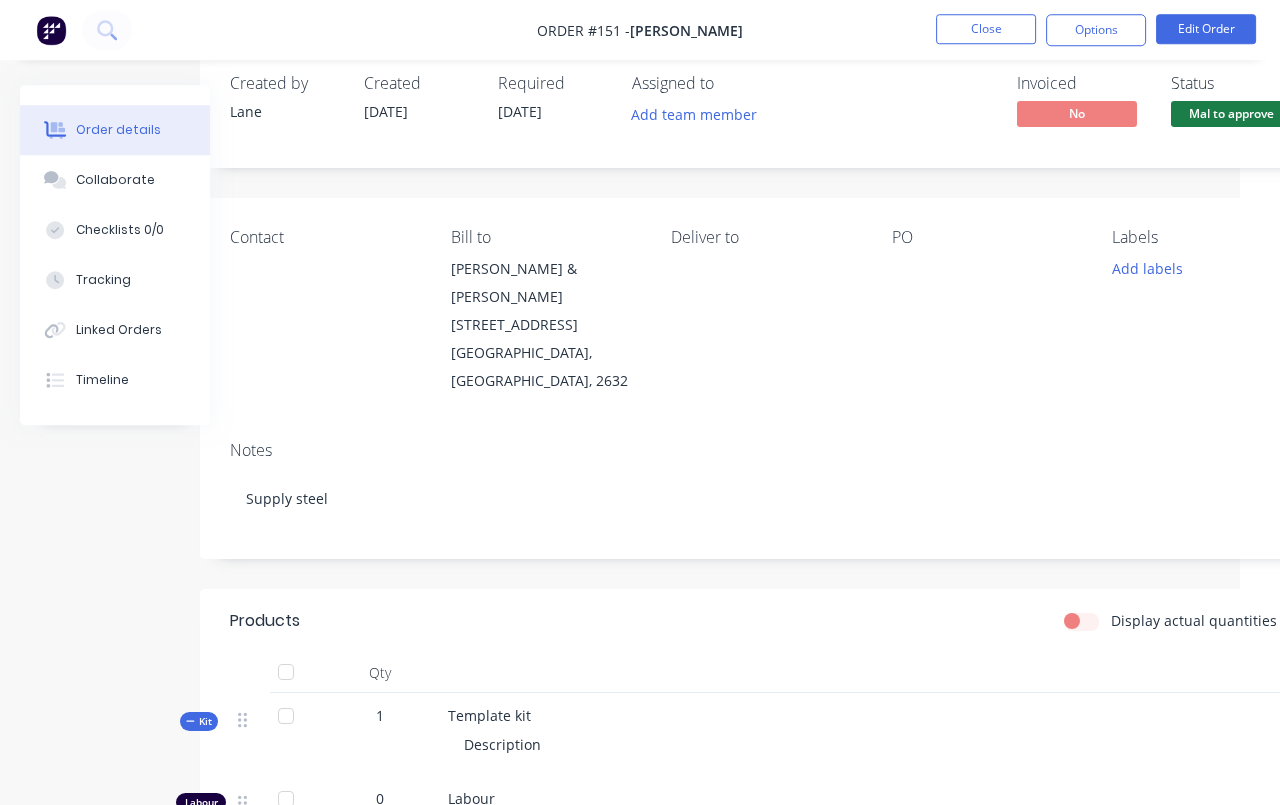 scroll, scrollTop: 35, scrollLeft: 39, axis: both 